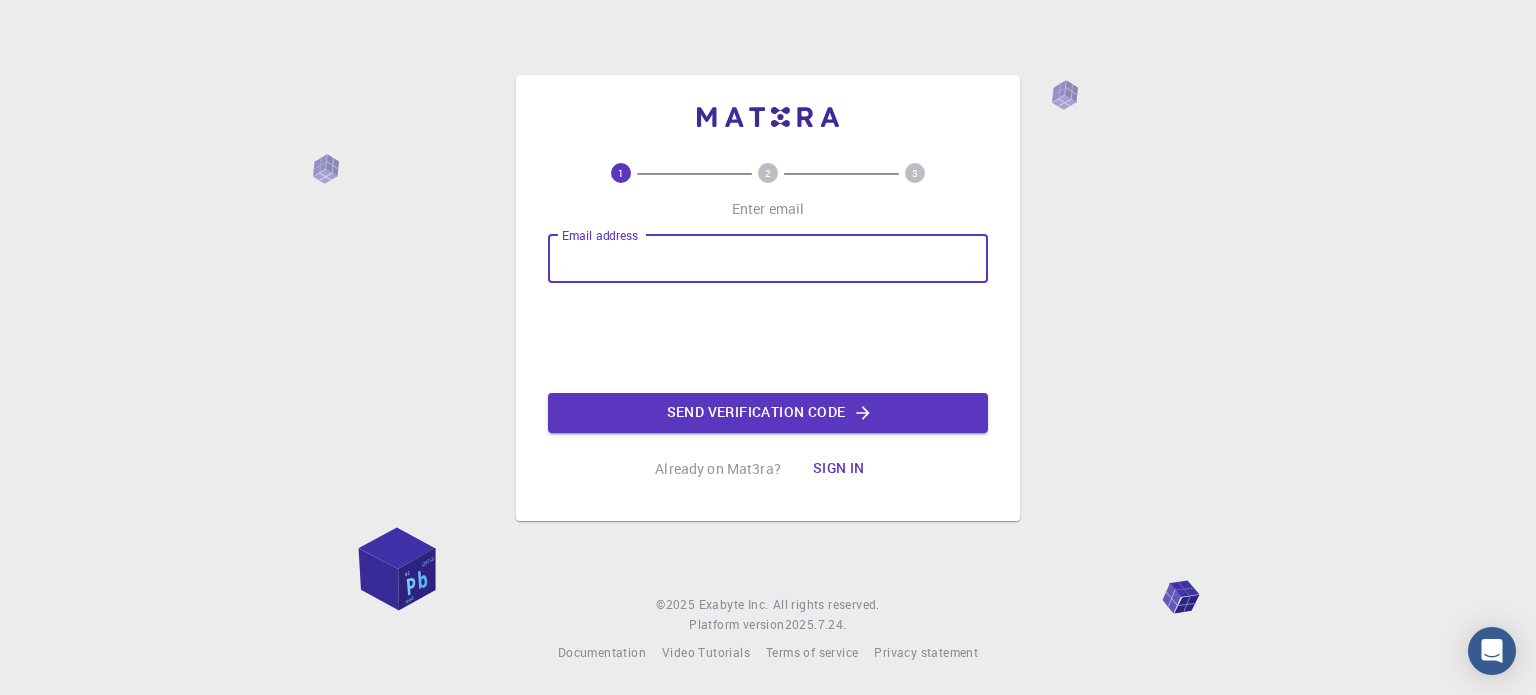 scroll, scrollTop: 0, scrollLeft: 0, axis: both 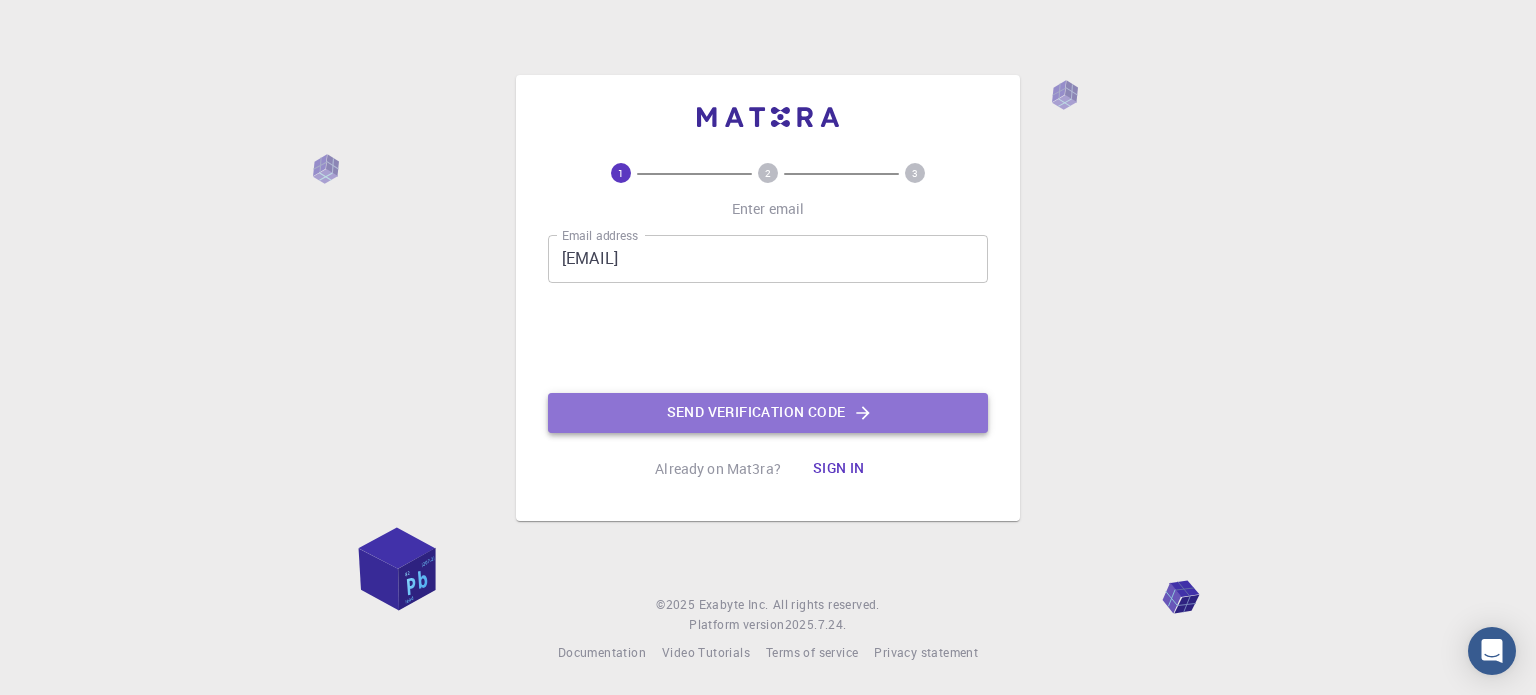 click on "Send verification code" 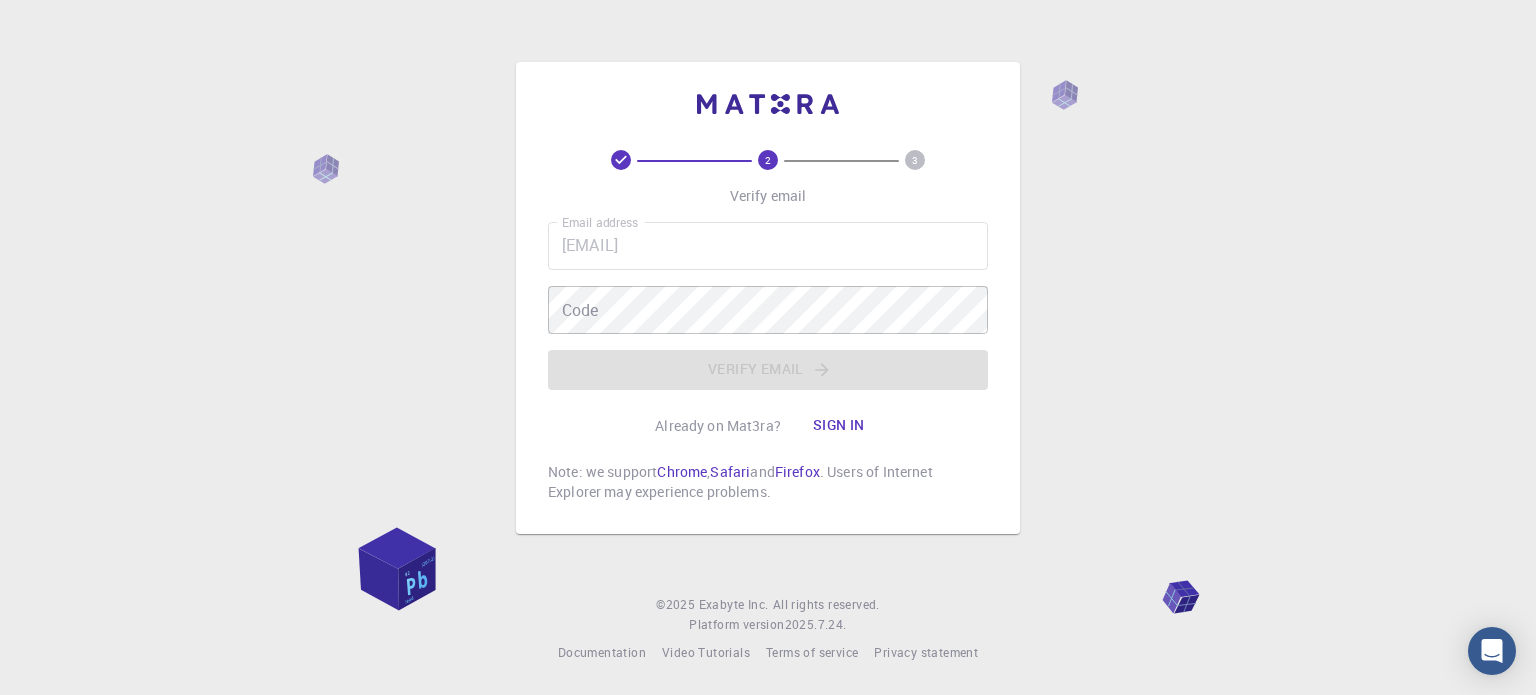 click on "Email address [EMAIL] Email address Code Code Verify email" at bounding box center [768, 306] 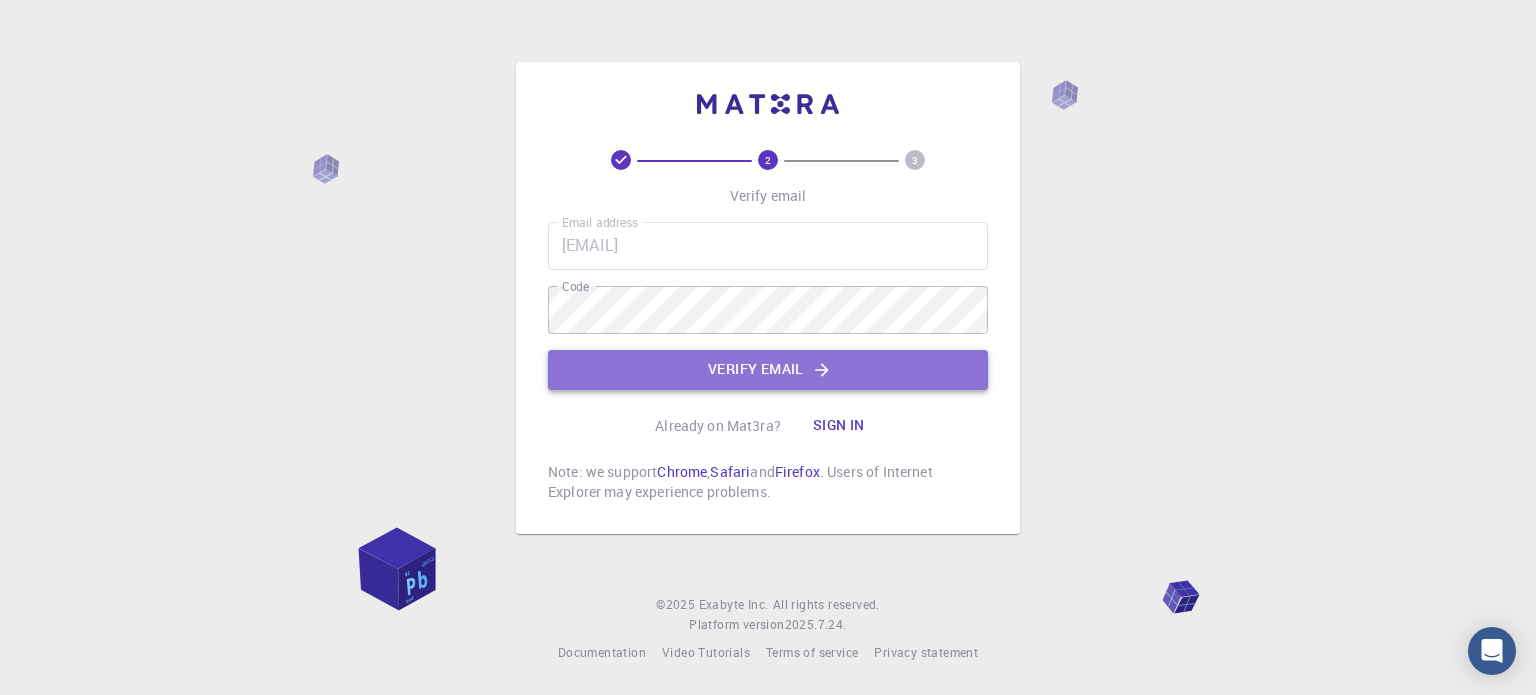 click on "Verify email" 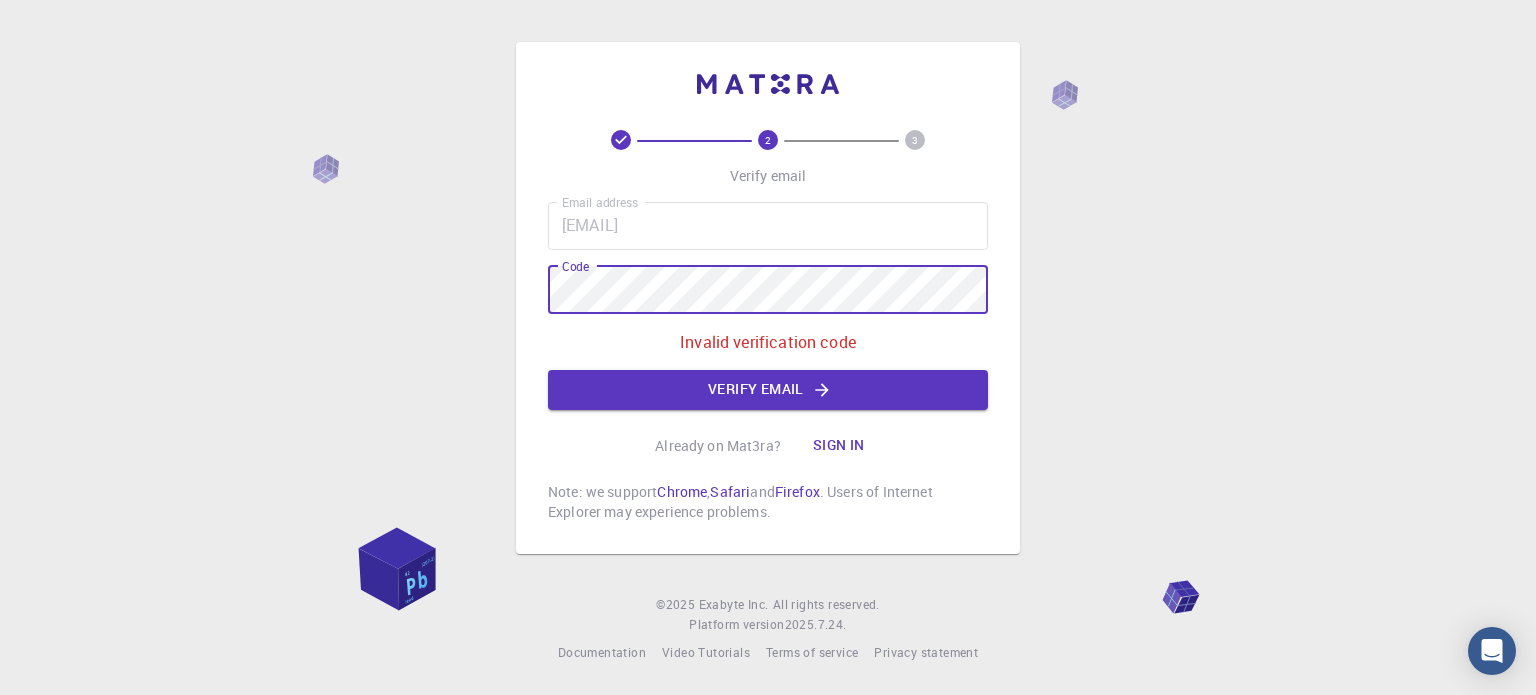 click on "Email address [EMAIL] Email address Code Code Invalid verification code Verify email Already on Mat3ra? Sign in Note: we support Chrome , Safari and Firefox . Users of Internet Explorer may experience problems." at bounding box center (768, 298) 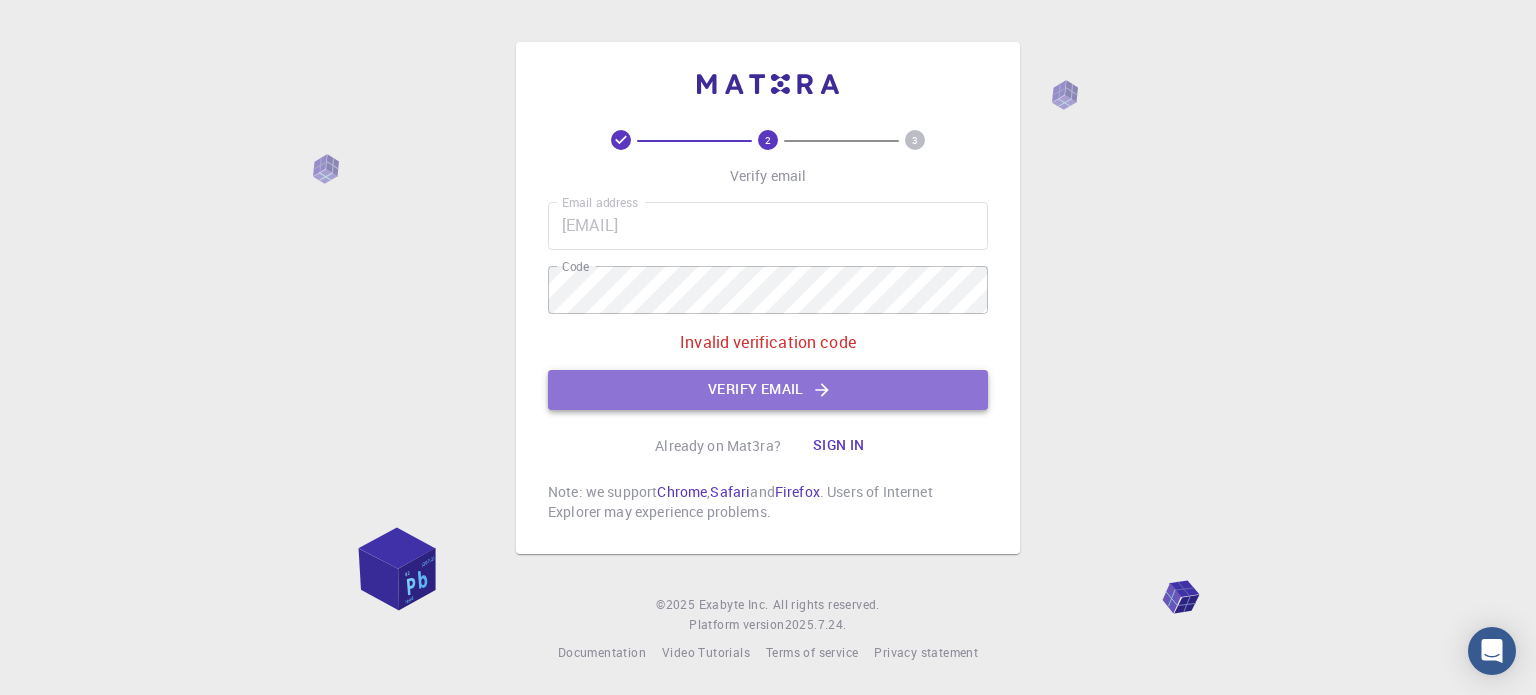 click on "Verify email" at bounding box center [768, 390] 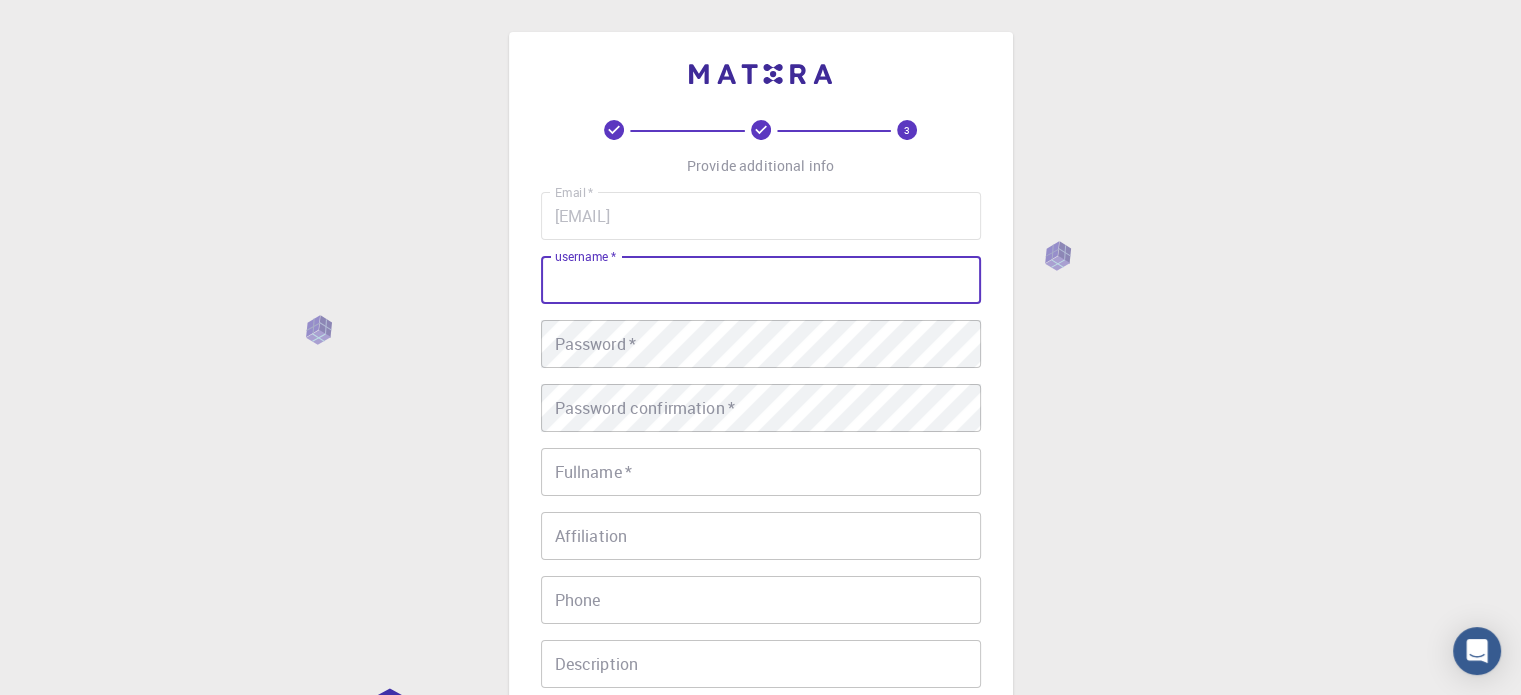 click on "username   *" at bounding box center (761, 280) 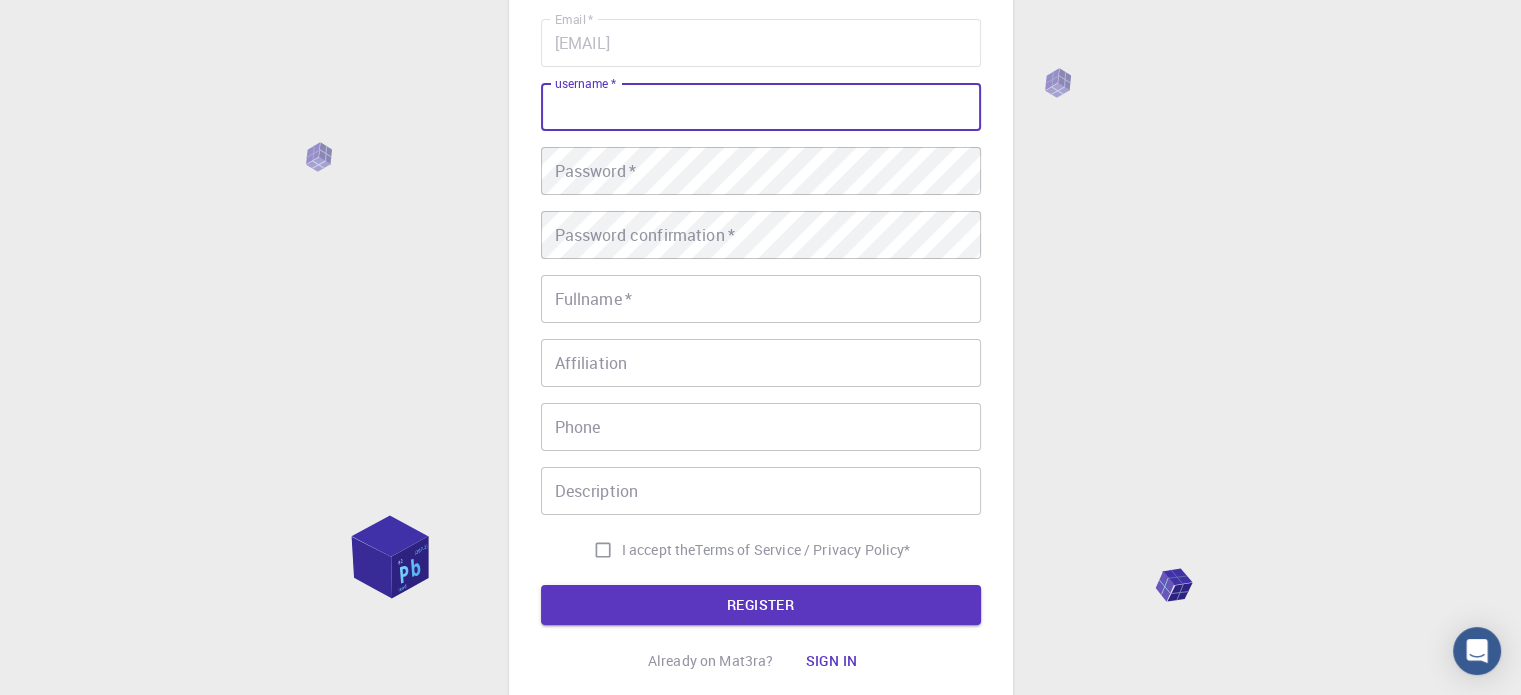scroll, scrollTop: 170, scrollLeft: 0, axis: vertical 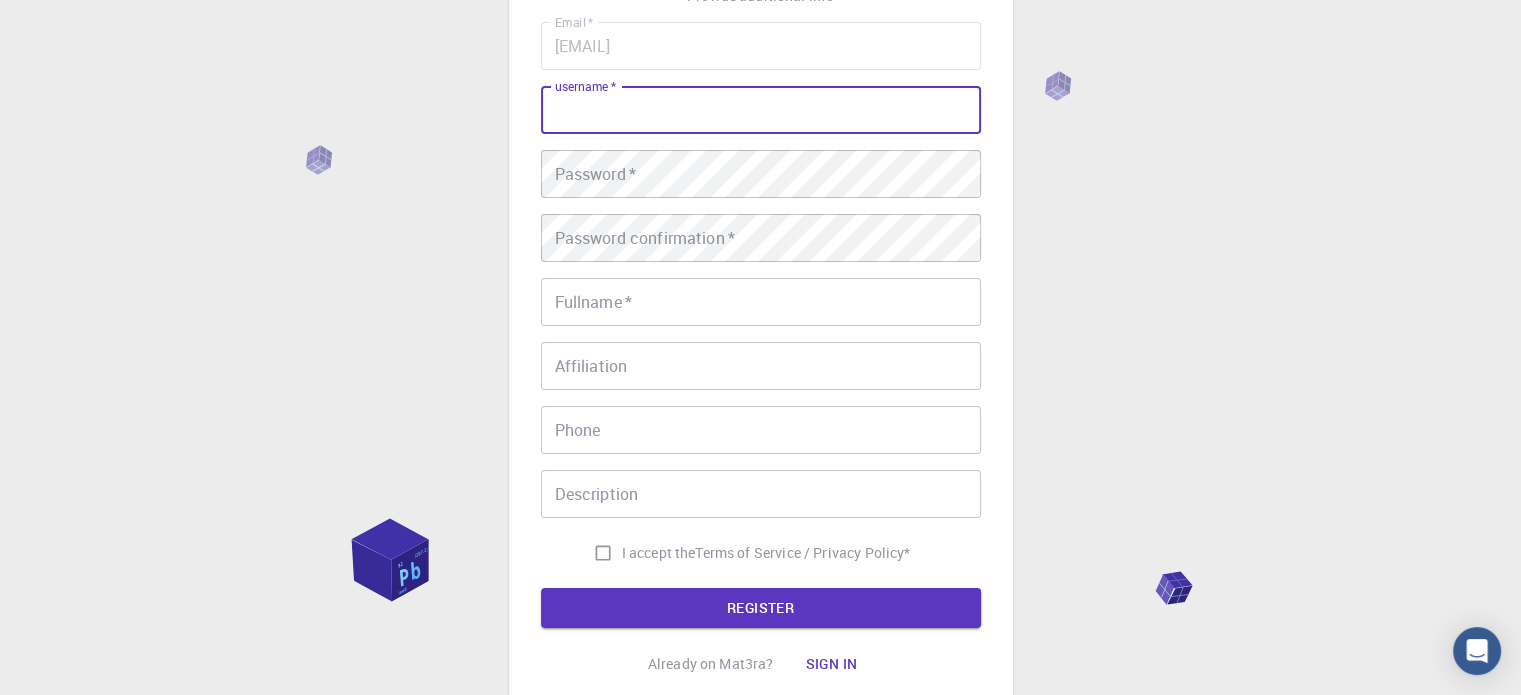 type on "A" 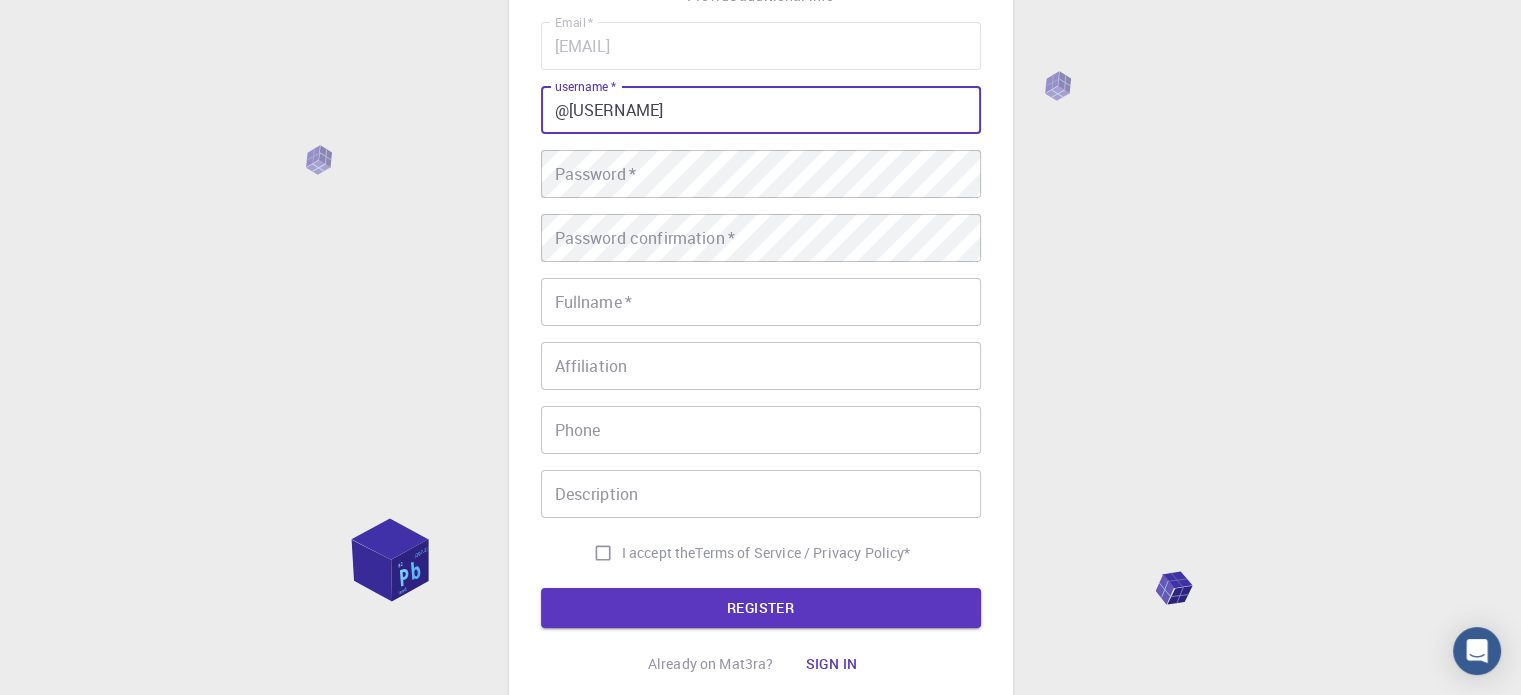 type on "@[USERNAME]" 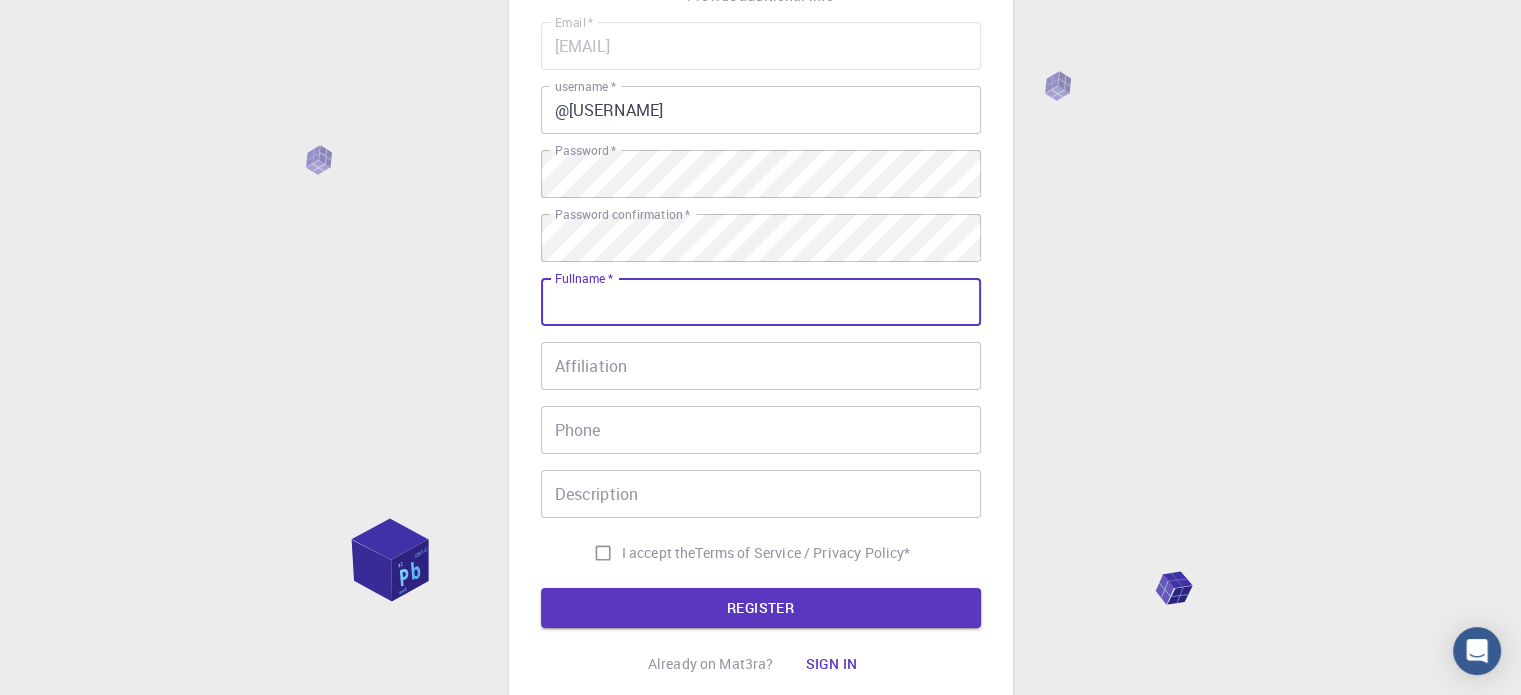click on "Fullname   *" at bounding box center [761, 302] 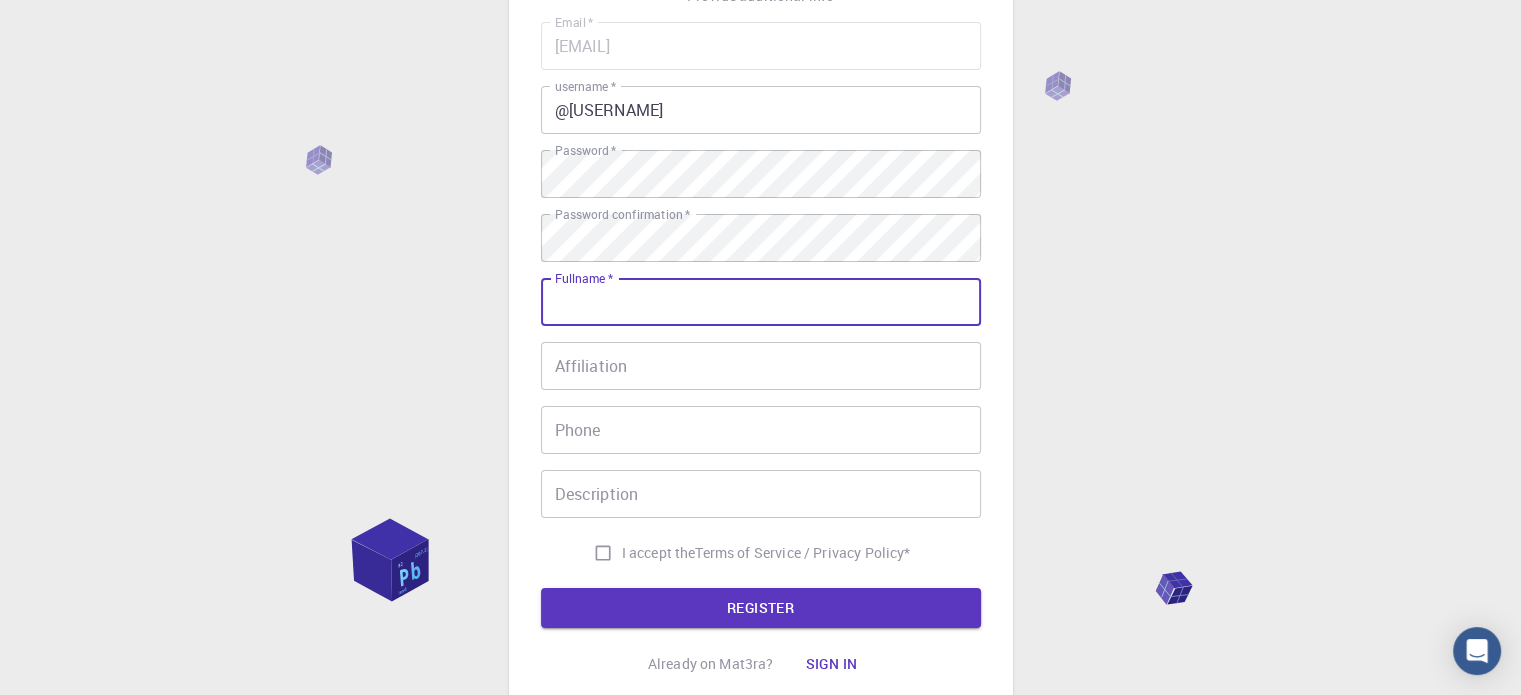 type on "[NAME]" 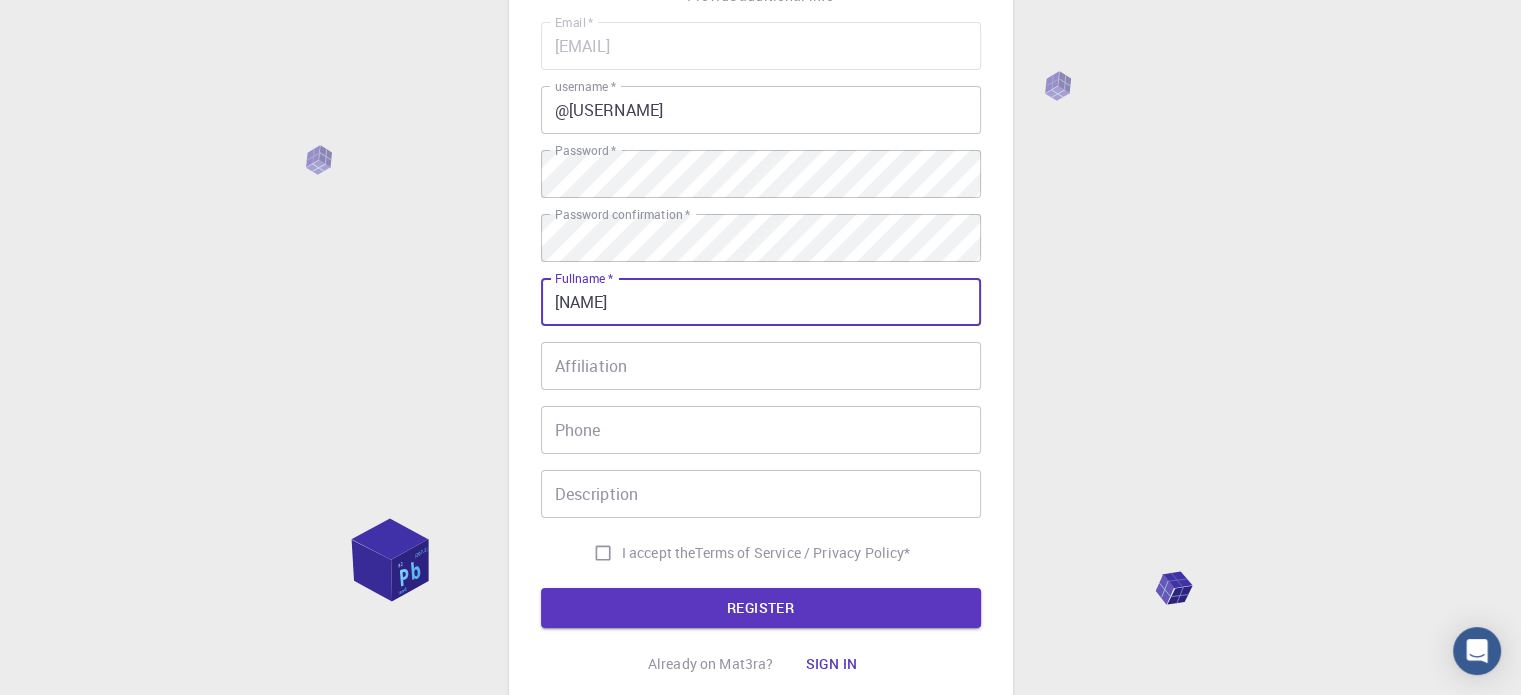 type on "[PHONE]" 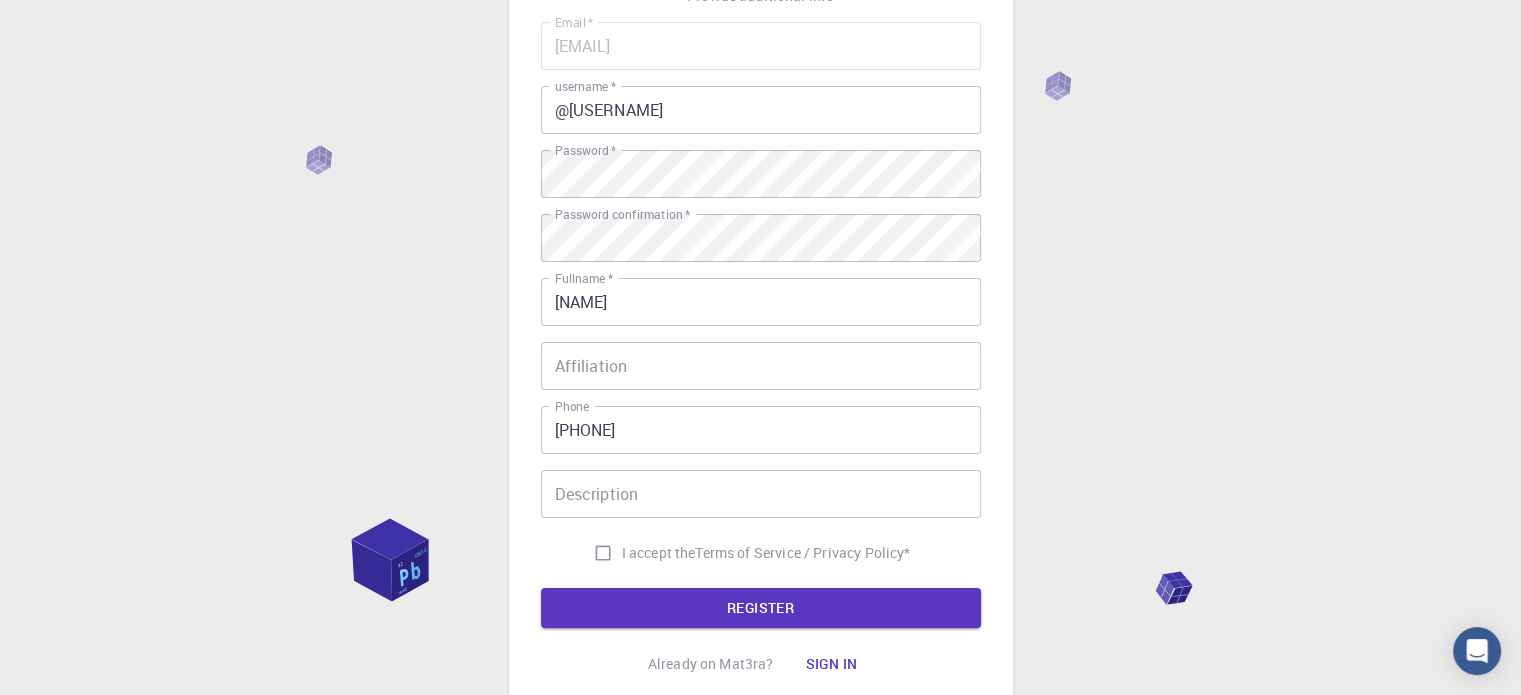 click on "I accept the" at bounding box center (659, 553) 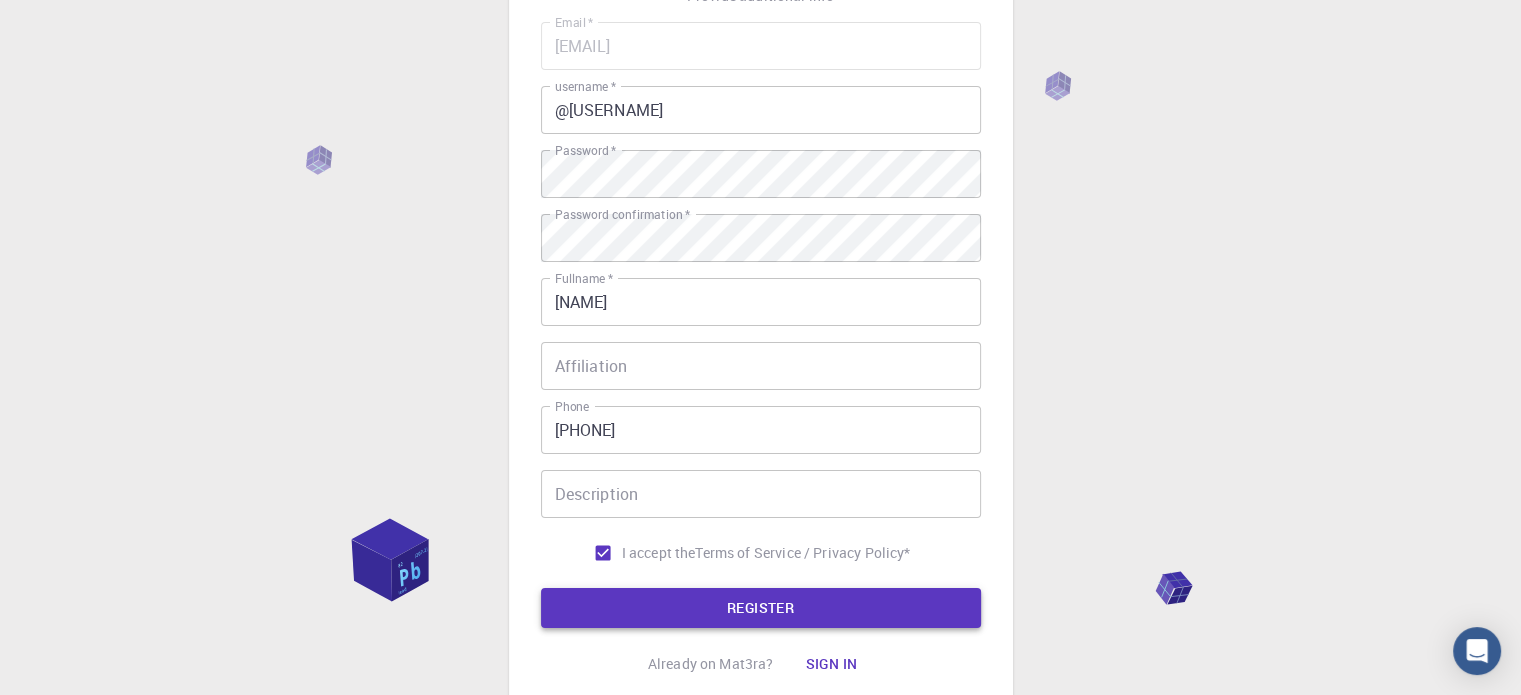 click on "REGISTER" at bounding box center [761, 608] 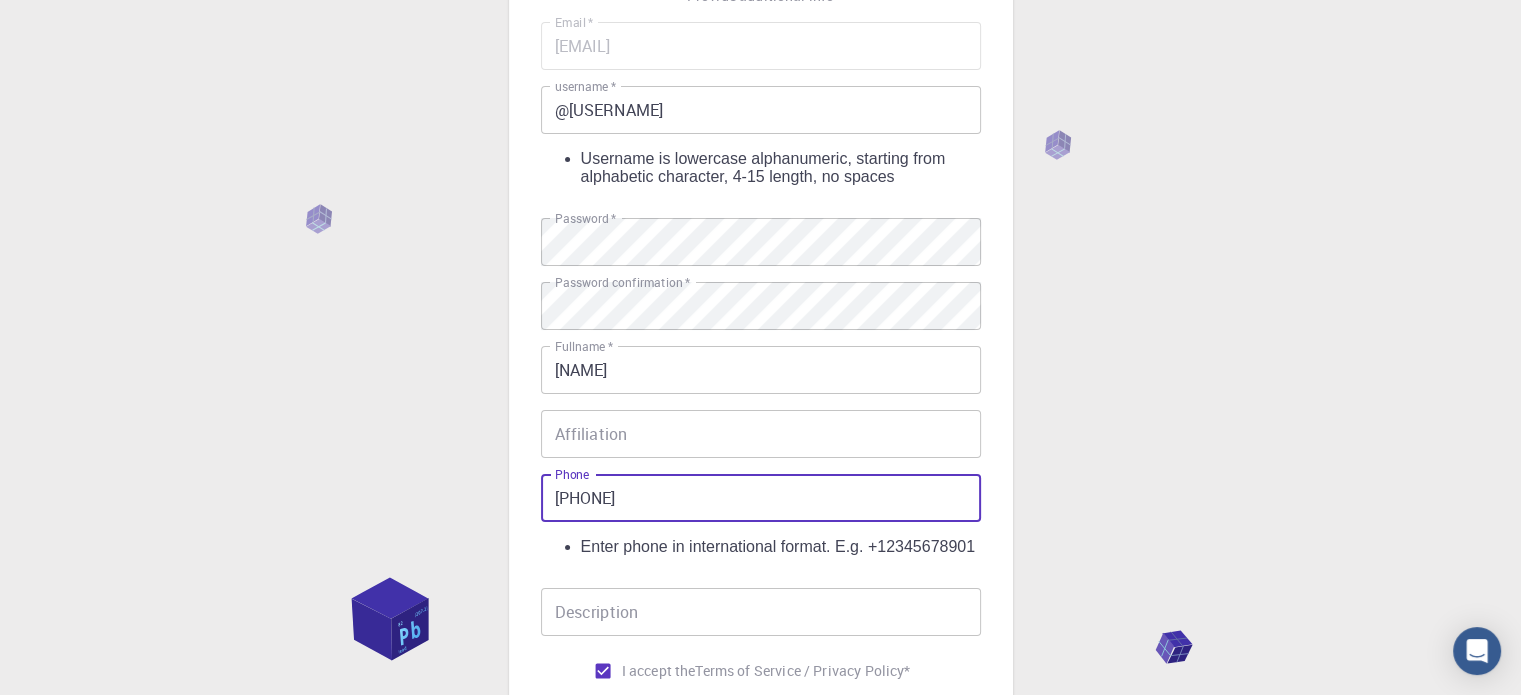 click on "[PHONE]" at bounding box center [761, 498] 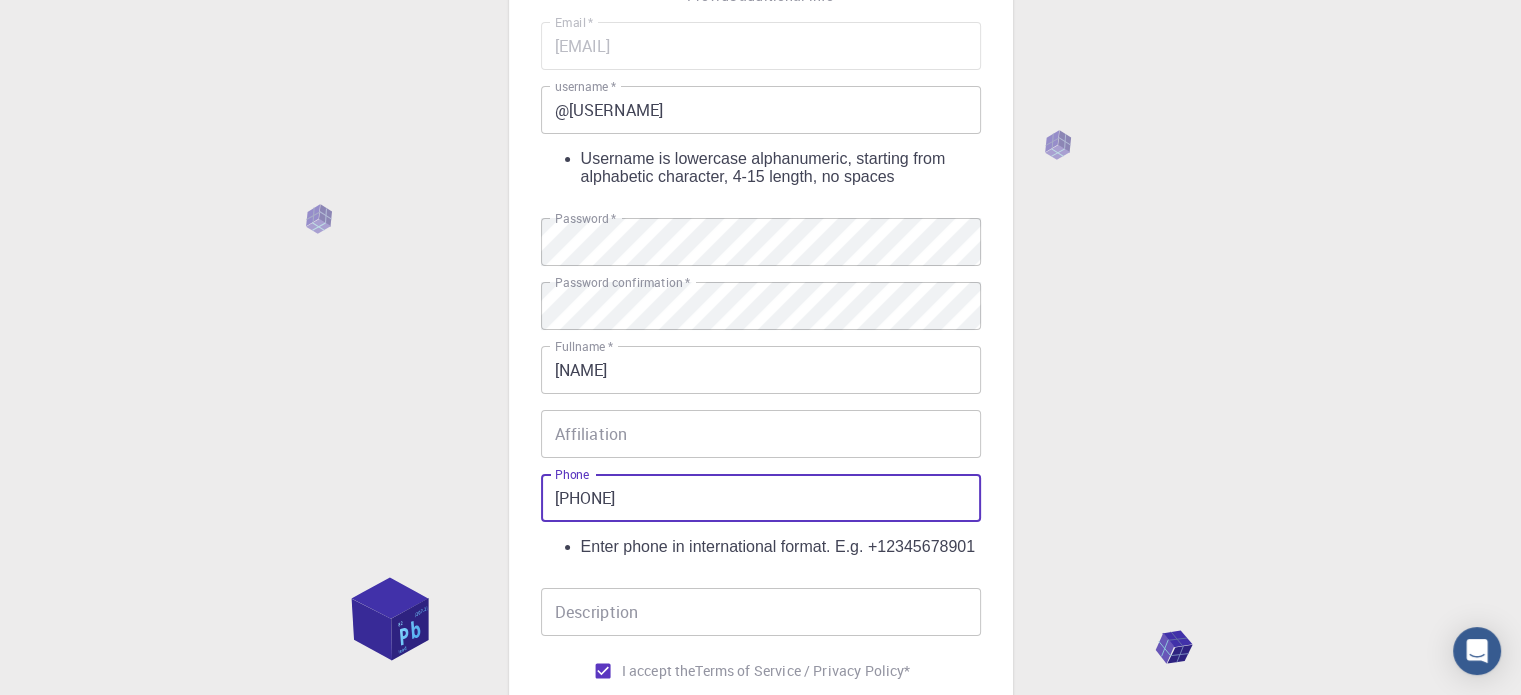 click on "[PHONE]" at bounding box center (761, 498) 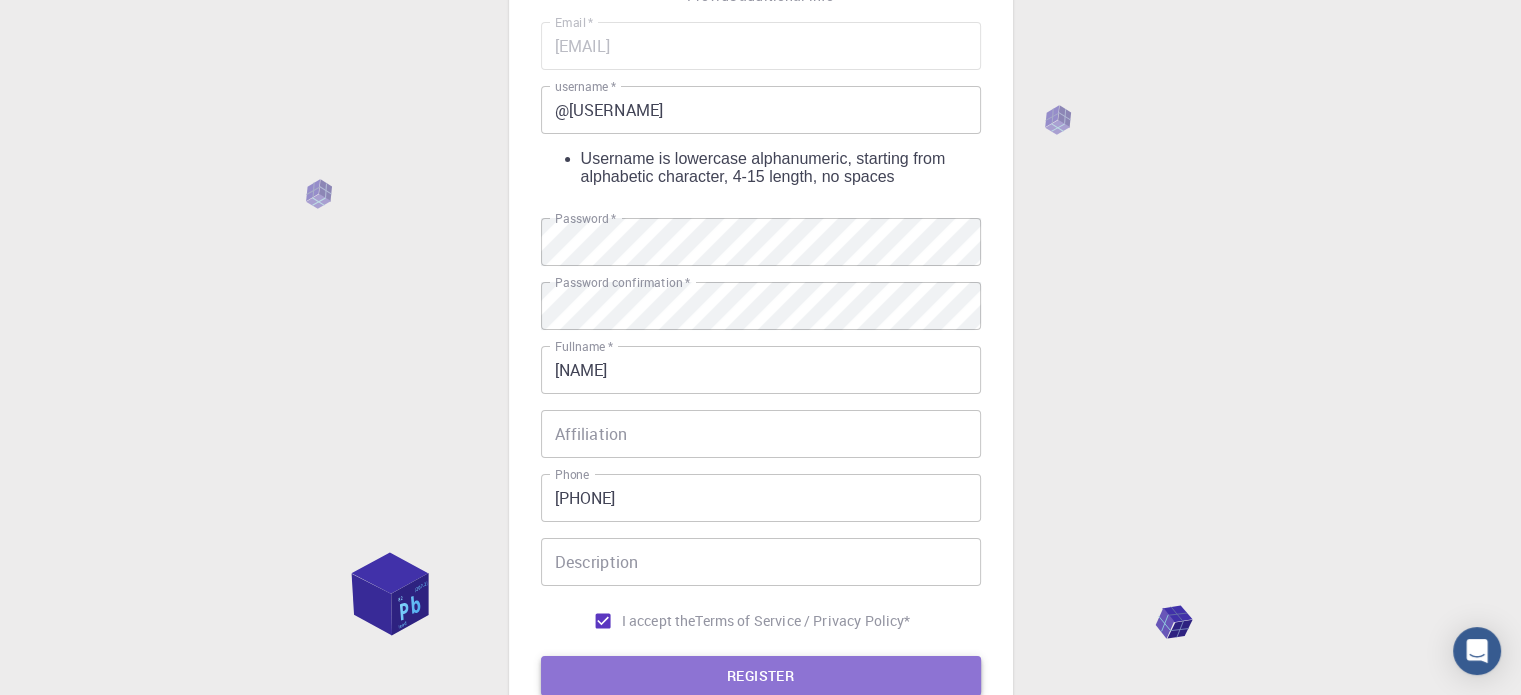 click on "REGISTER" at bounding box center [761, 676] 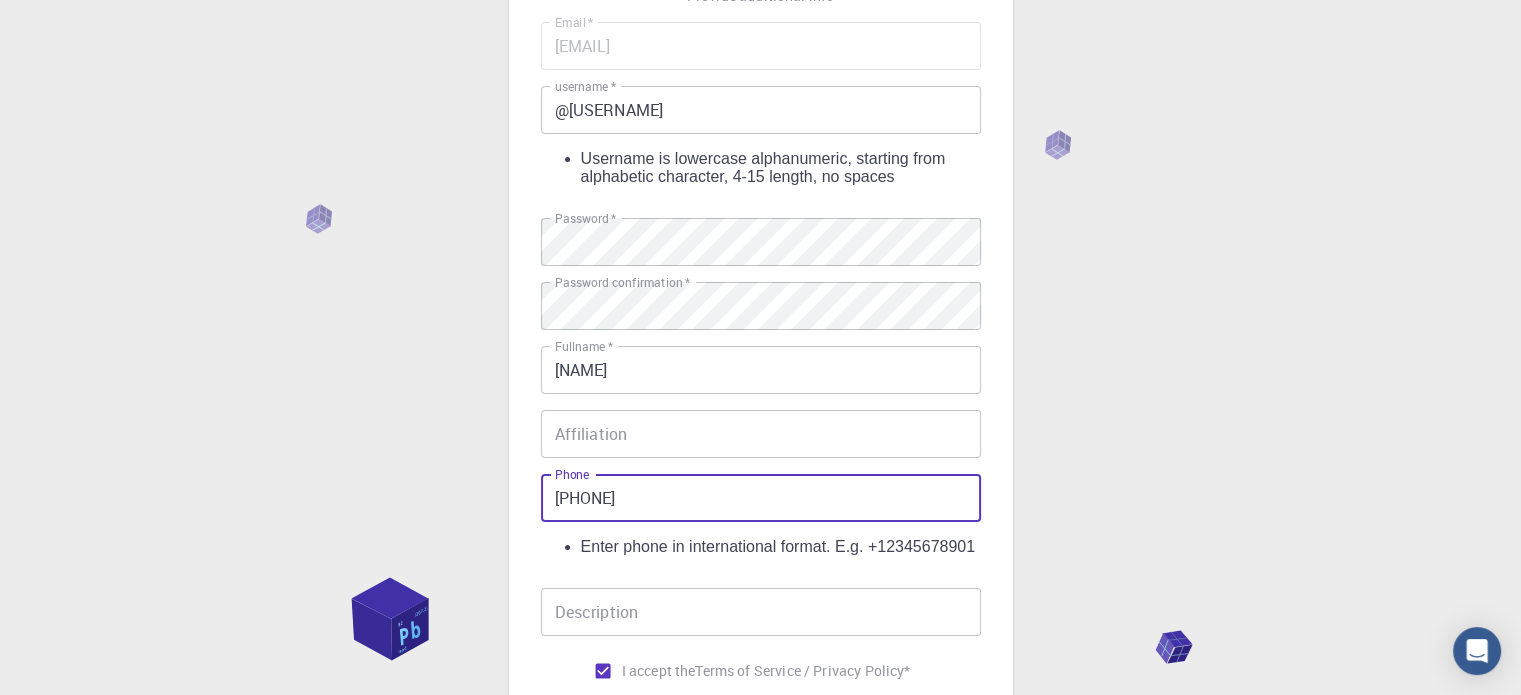 click on "[PHONE]" at bounding box center [761, 498] 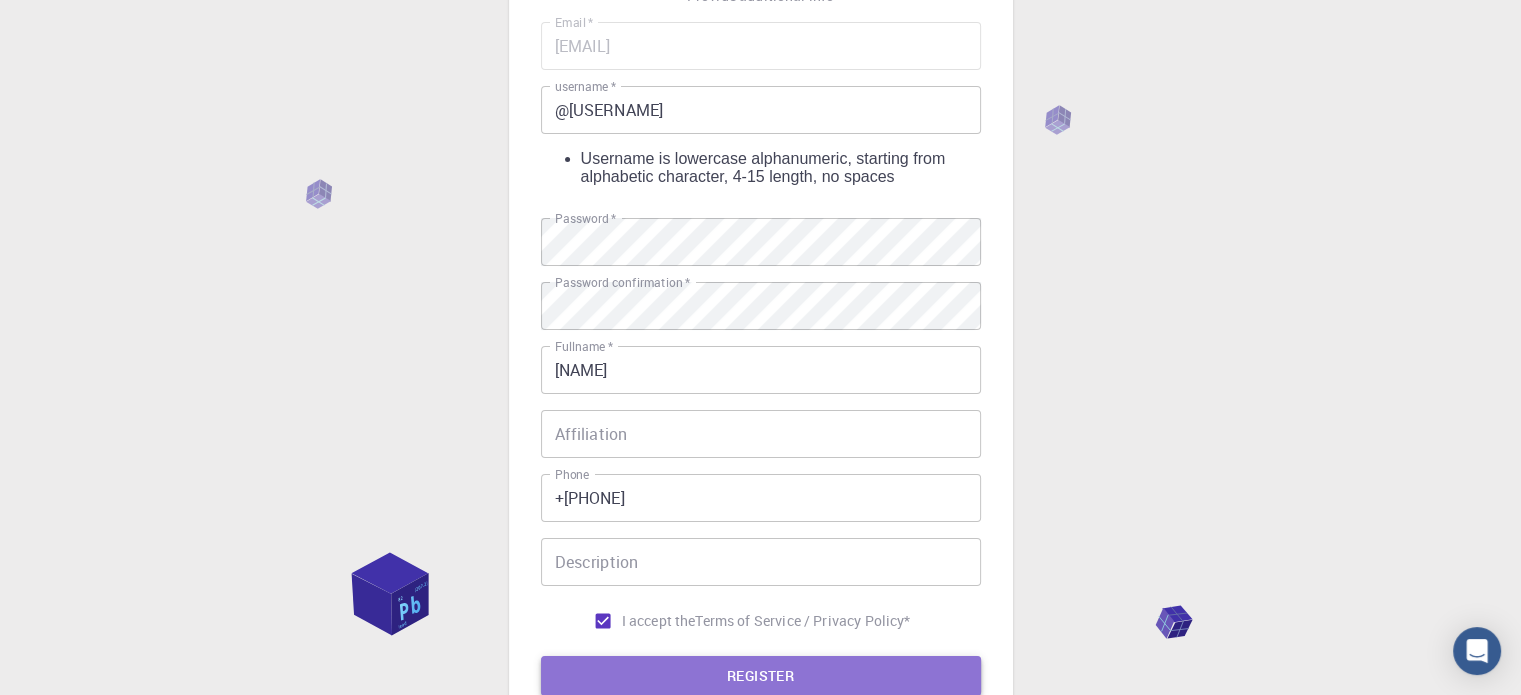 click on "REGISTER" at bounding box center [761, 676] 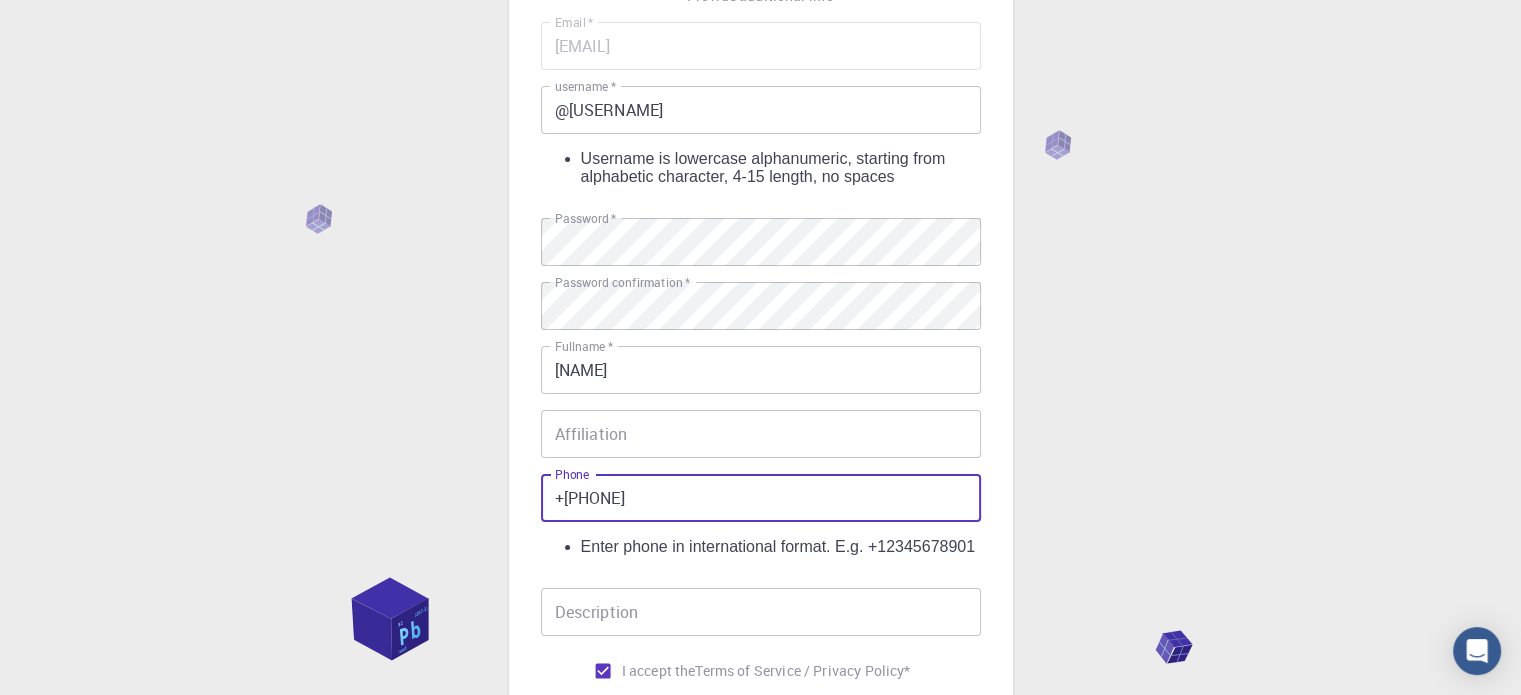 click on "+[PHONE]" at bounding box center (761, 498) 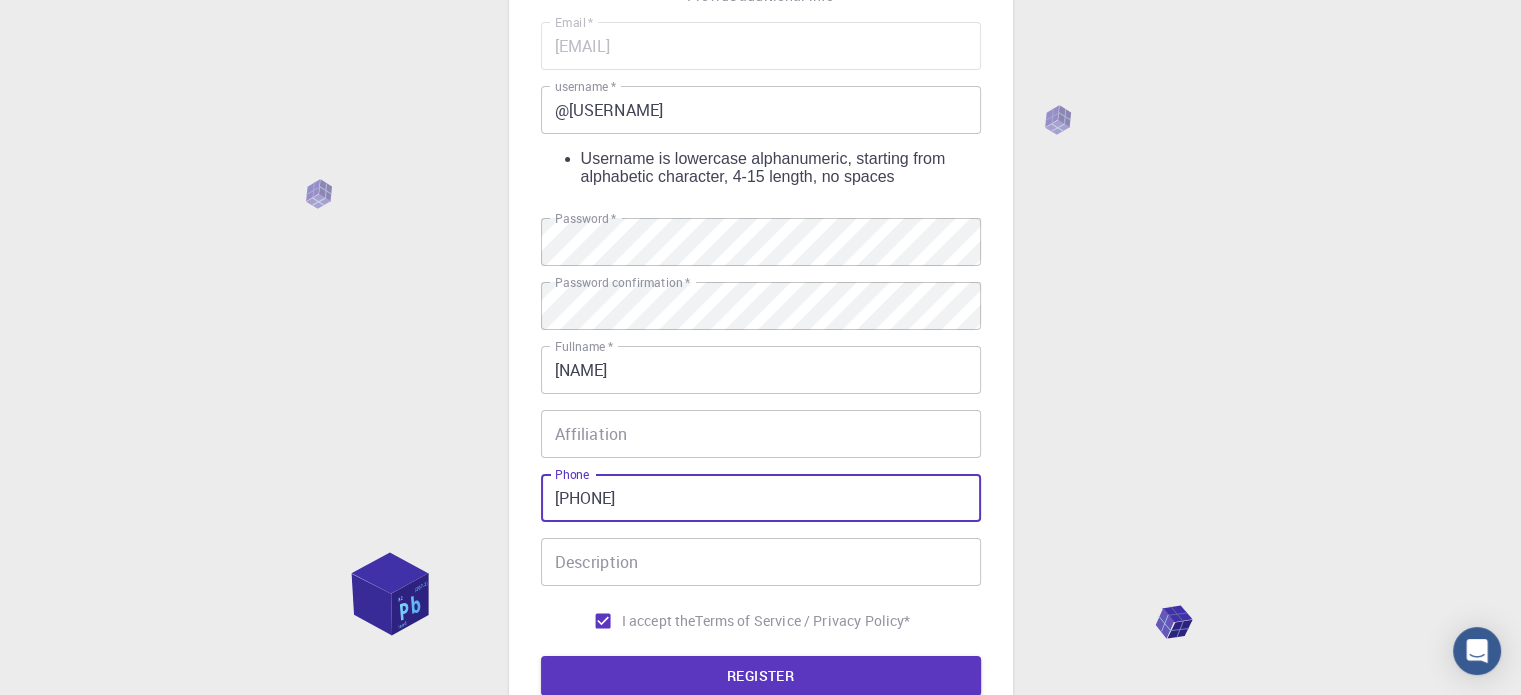 click on "REGISTER" at bounding box center (761, 676) 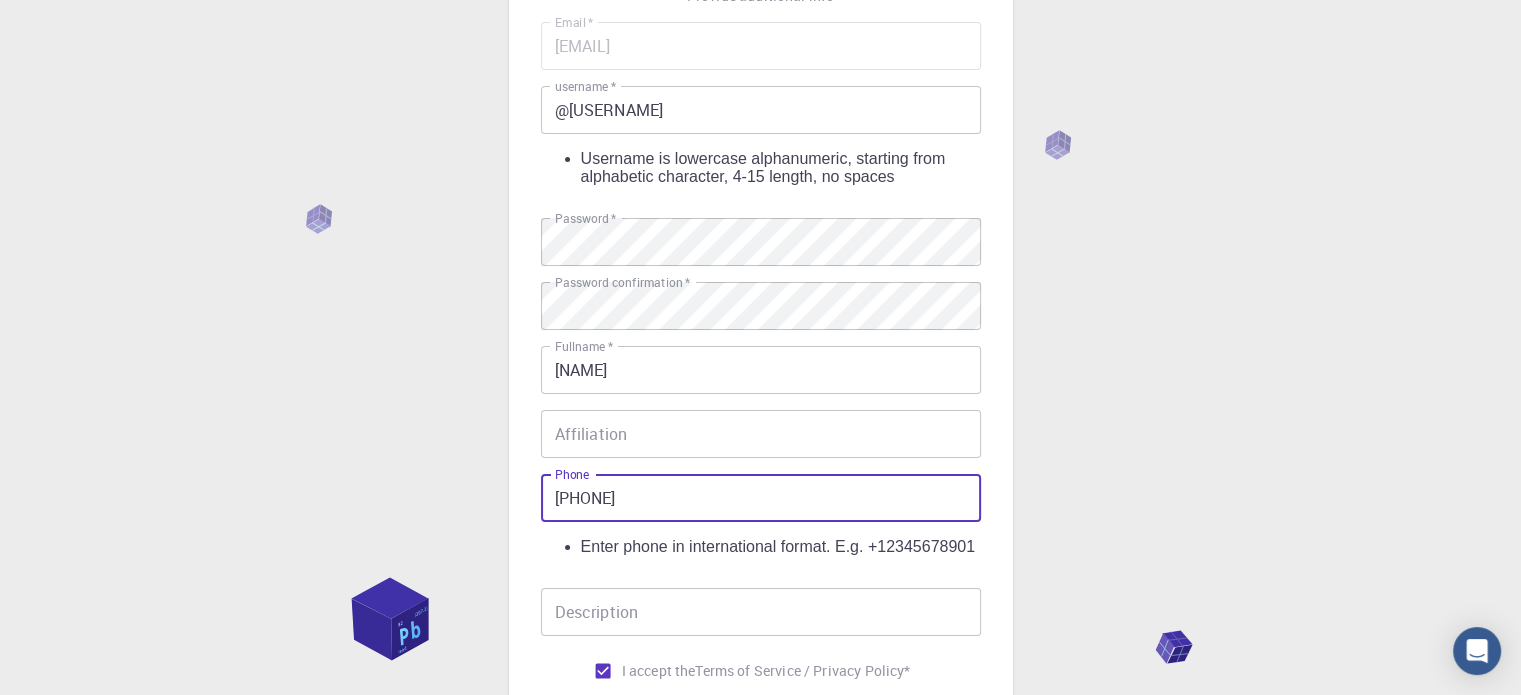 click on "[PHONE]" at bounding box center [761, 498] 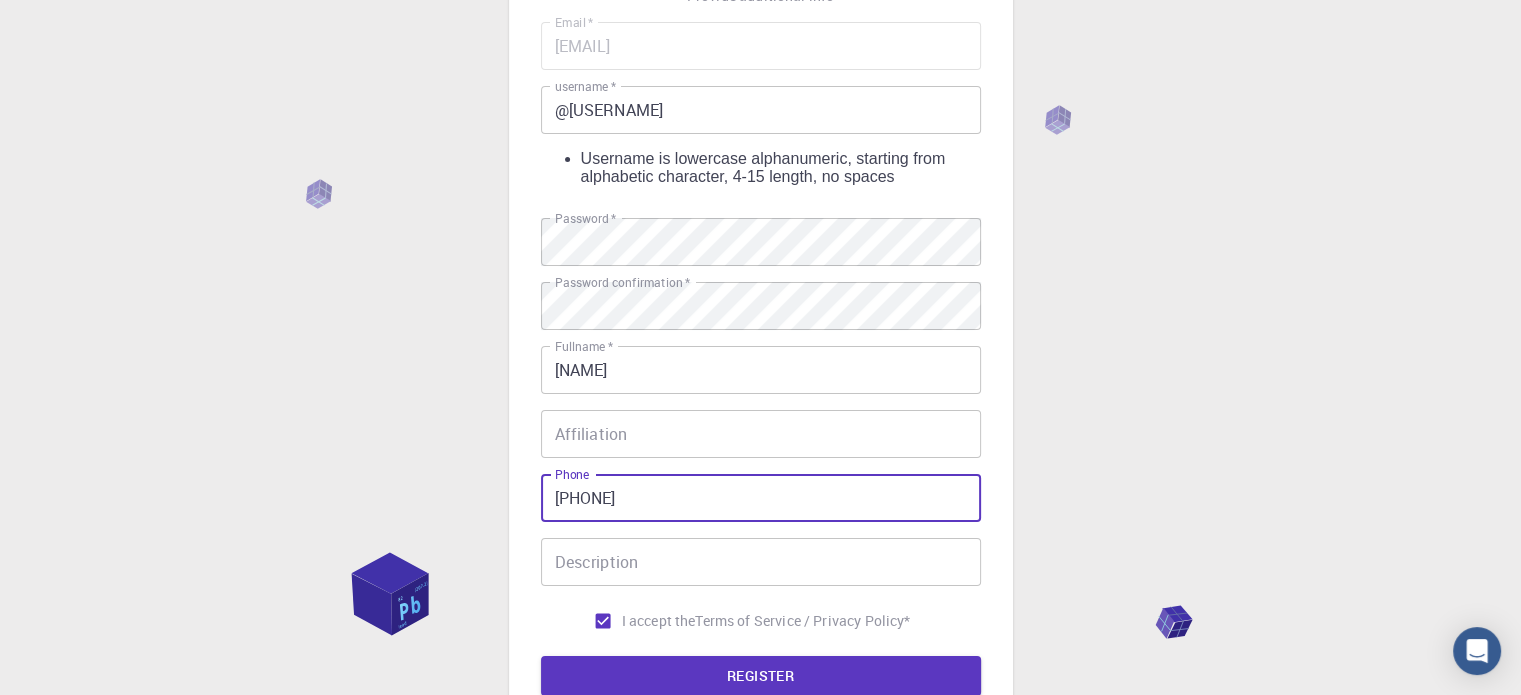 click on "REGISTER" at bounding box center [761, 676] 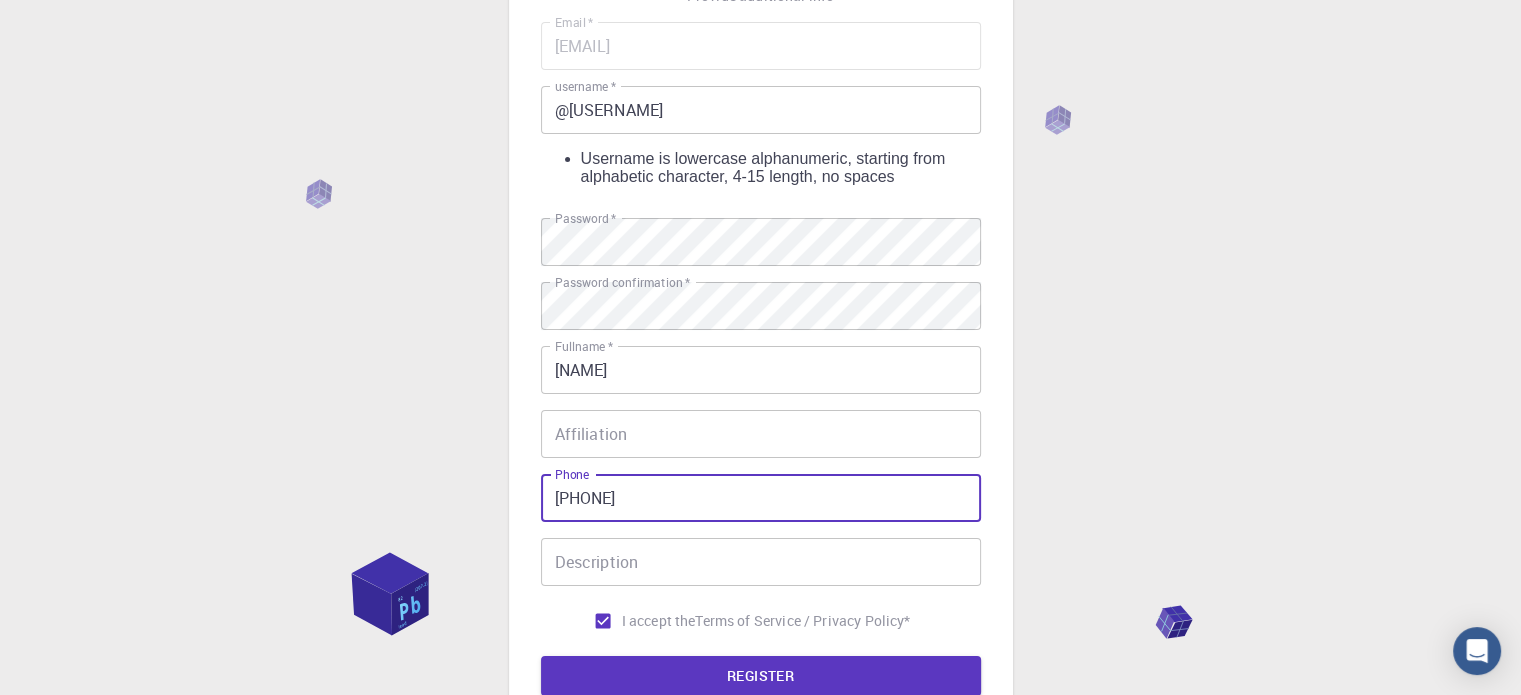 click on "[PHONE]" at bounding box center (761, 498) 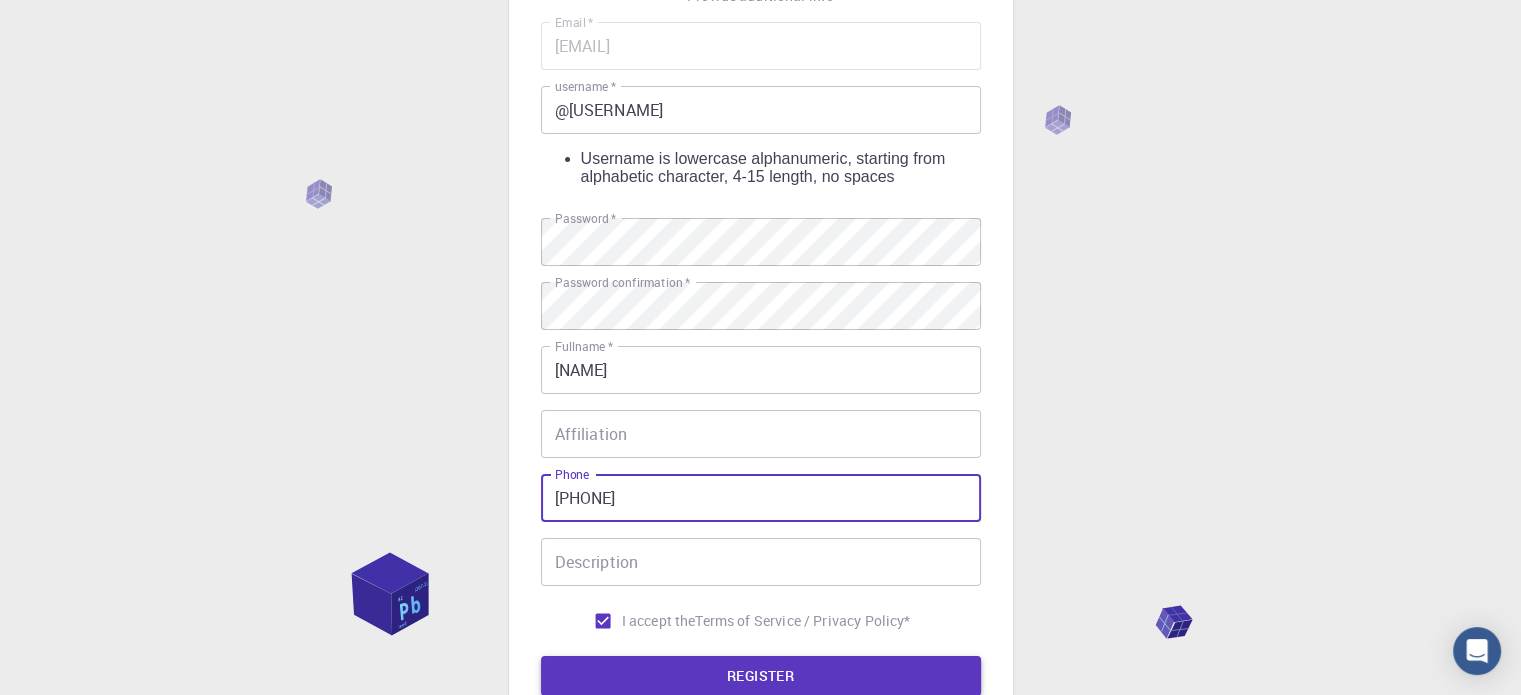 click on "REGISTER" at bounding box center (761, 676) 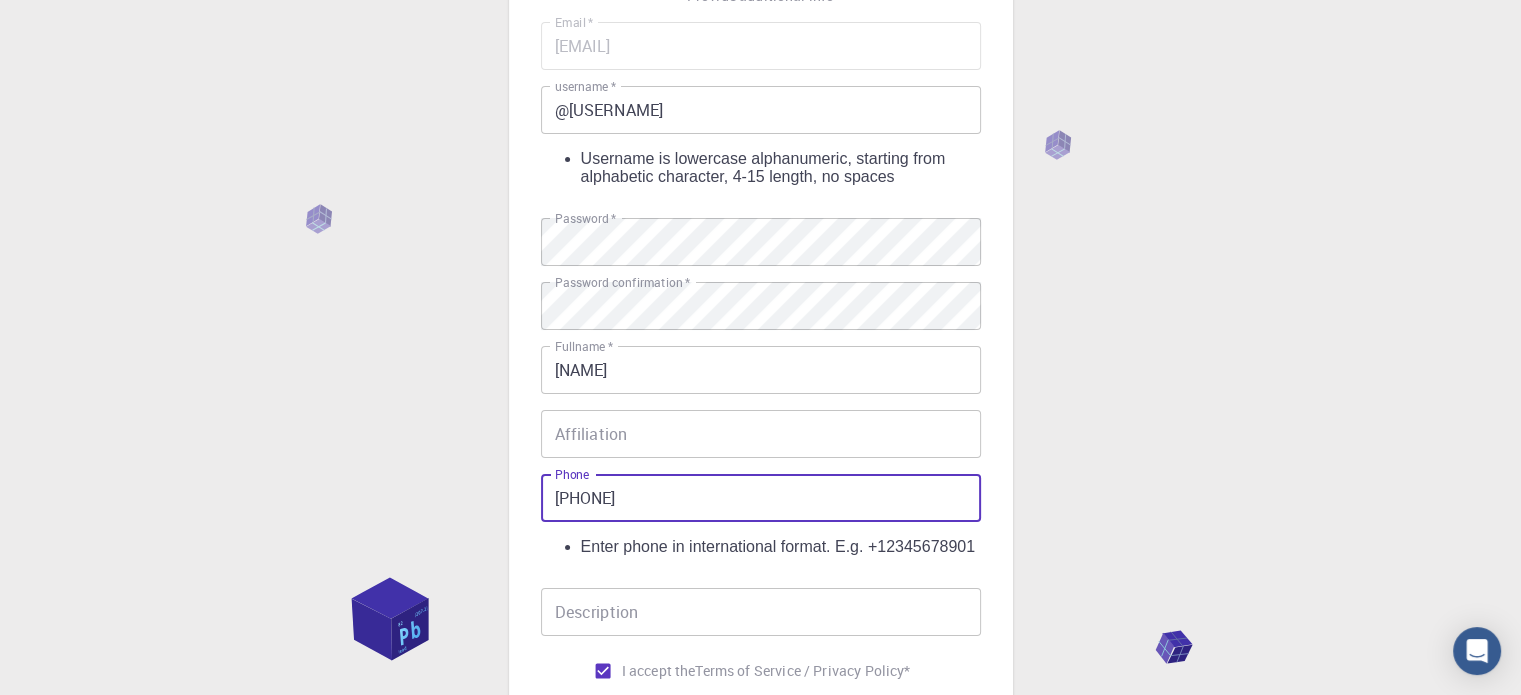 click on "[PHONE]" at bounding box center (761, 498) 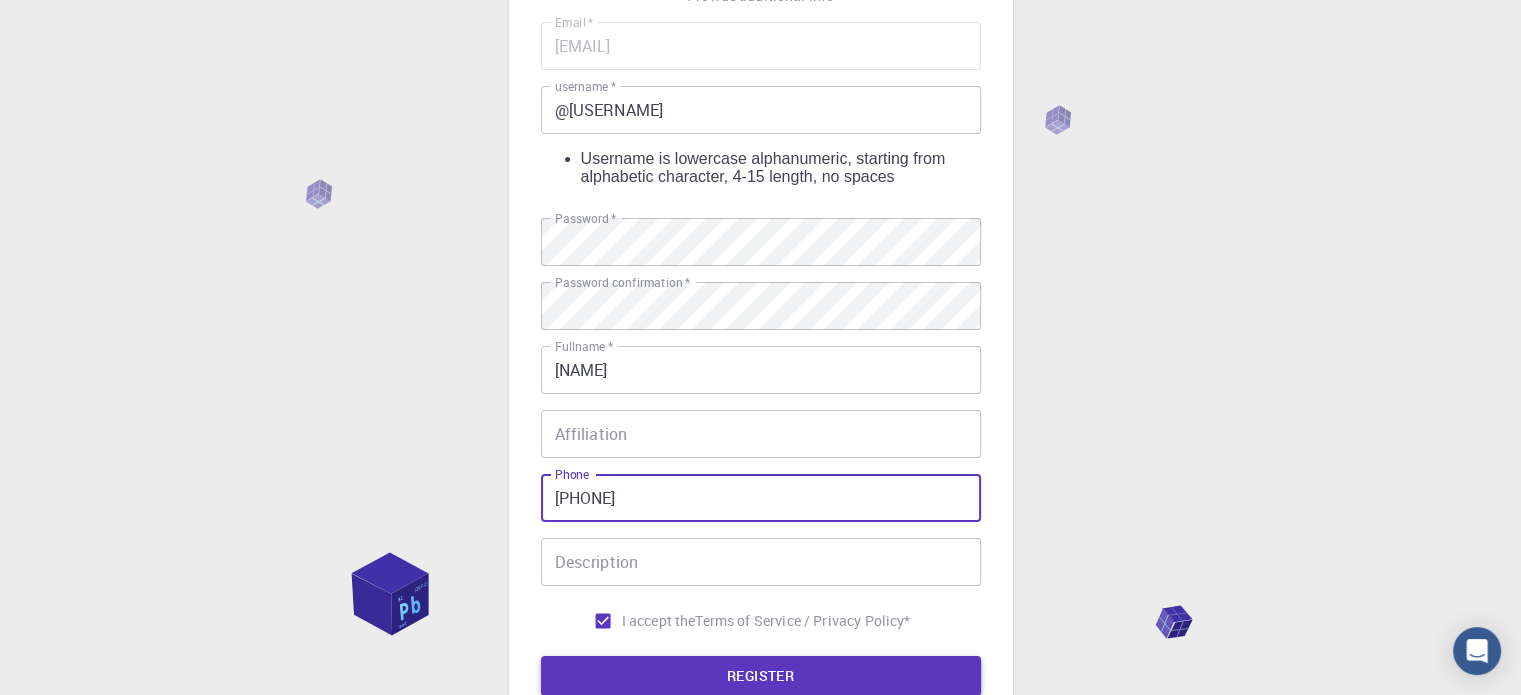 type on "[PHONE]" 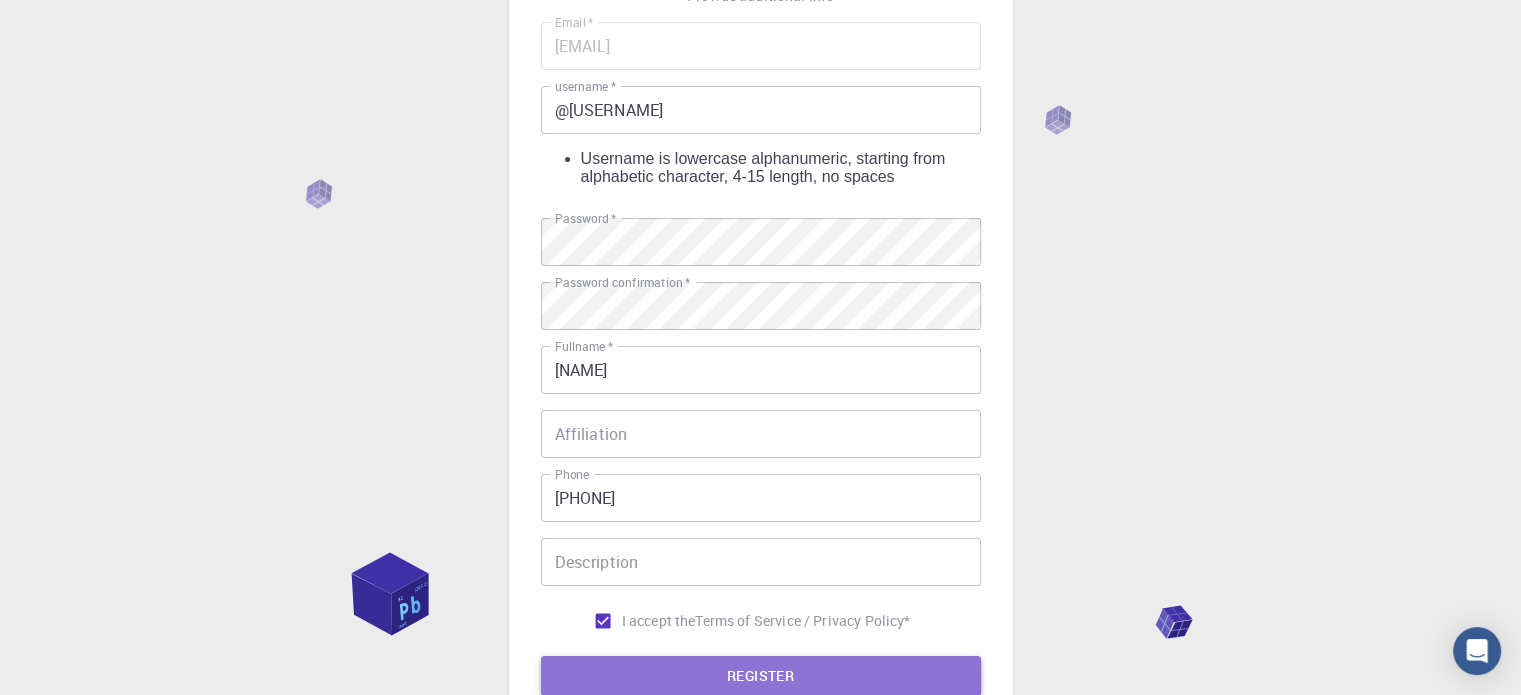 click on "REGISTER" at bounding box center (761, 676) 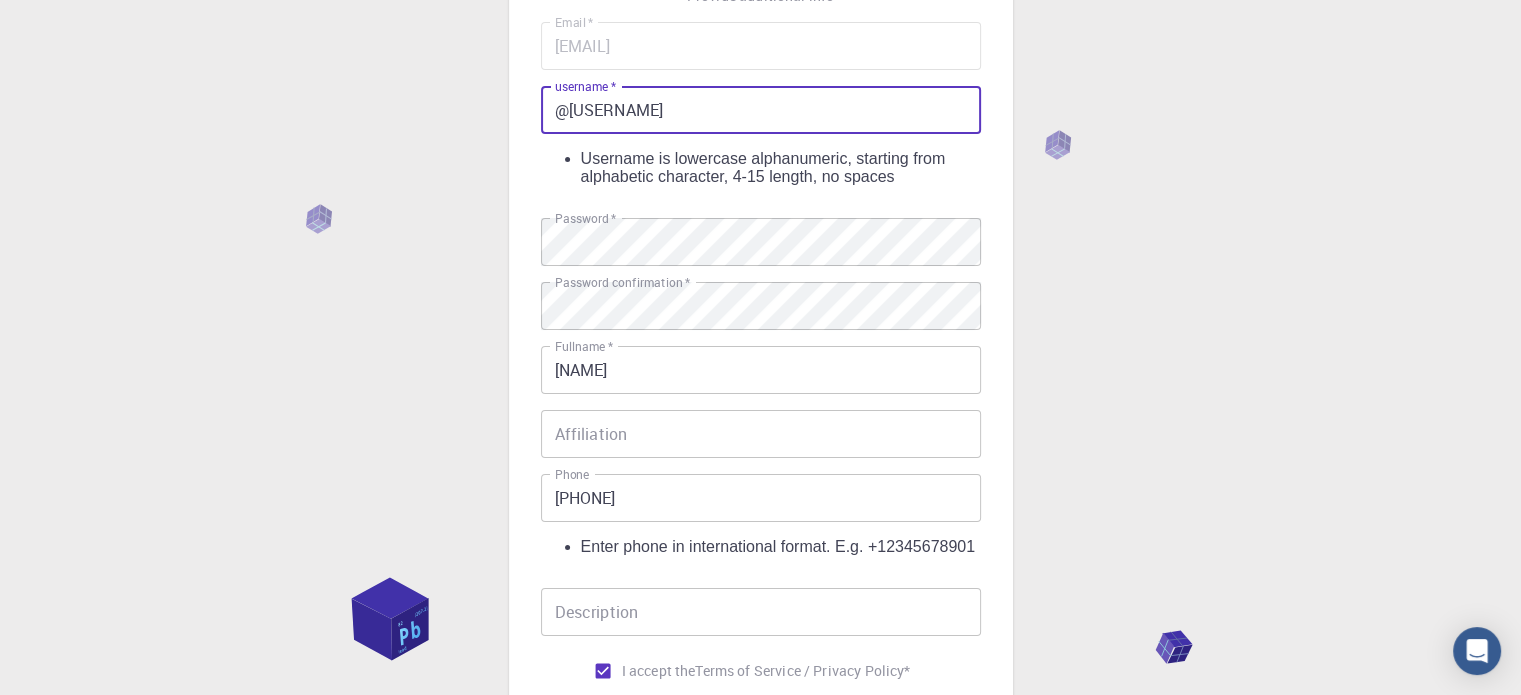 click on "@[USERNAME]" at bounding box center [761, 110] 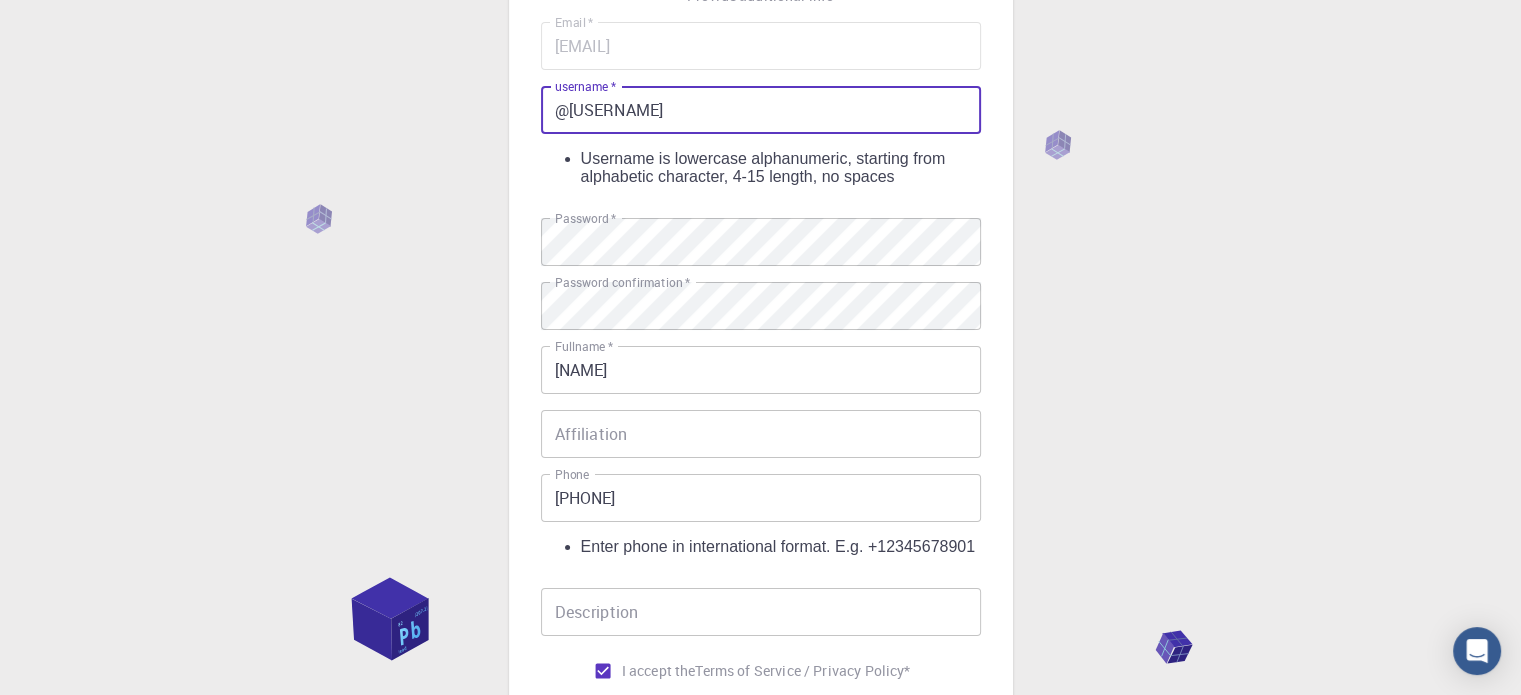 drag, startPoint x: 567, startPoint y: 114, endPoint x: 580, endPoint y: 141, distance: 29.966648 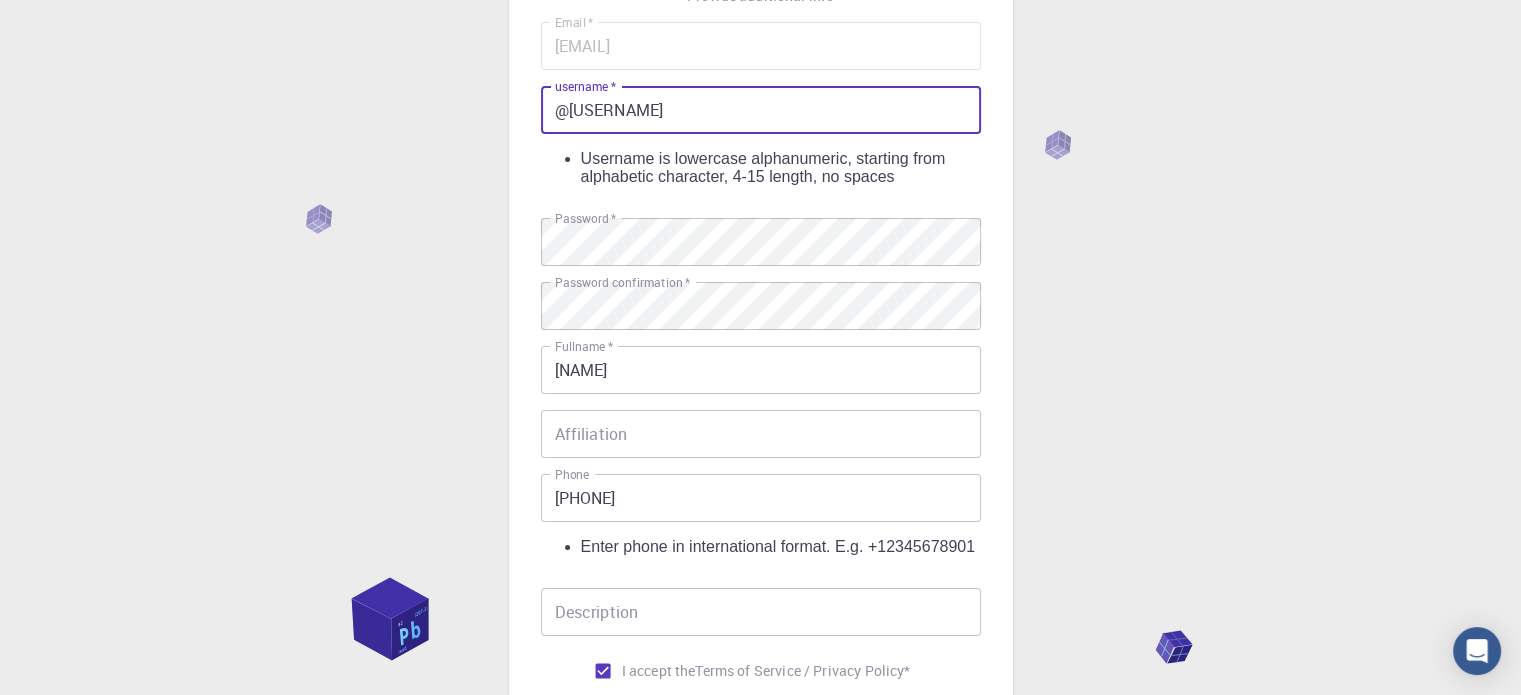 click on "username * [USERNAME] username * Username is lowercase alphanumeric, starting from alphabetic character, 4-15 length, no spaces" at bounding box center (761, 144) 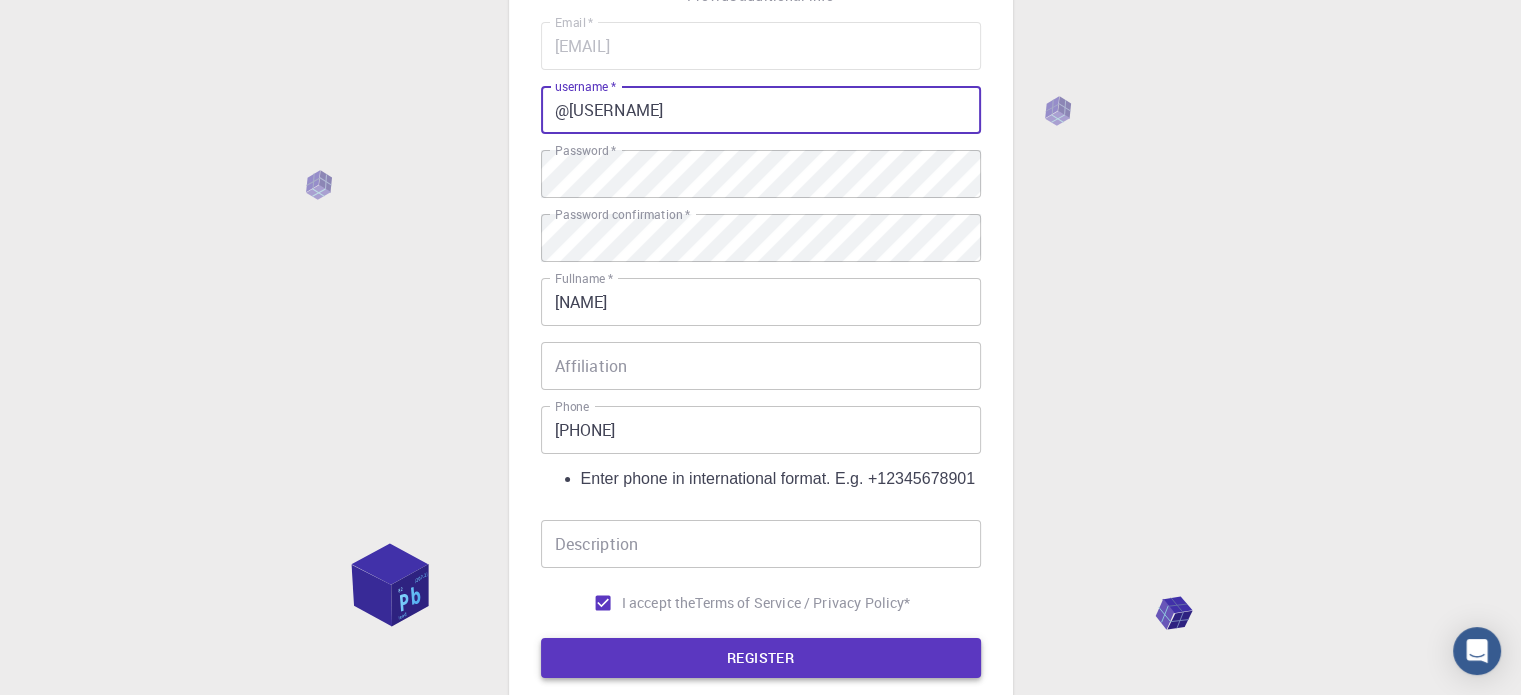 type on "@[USERNAME]" 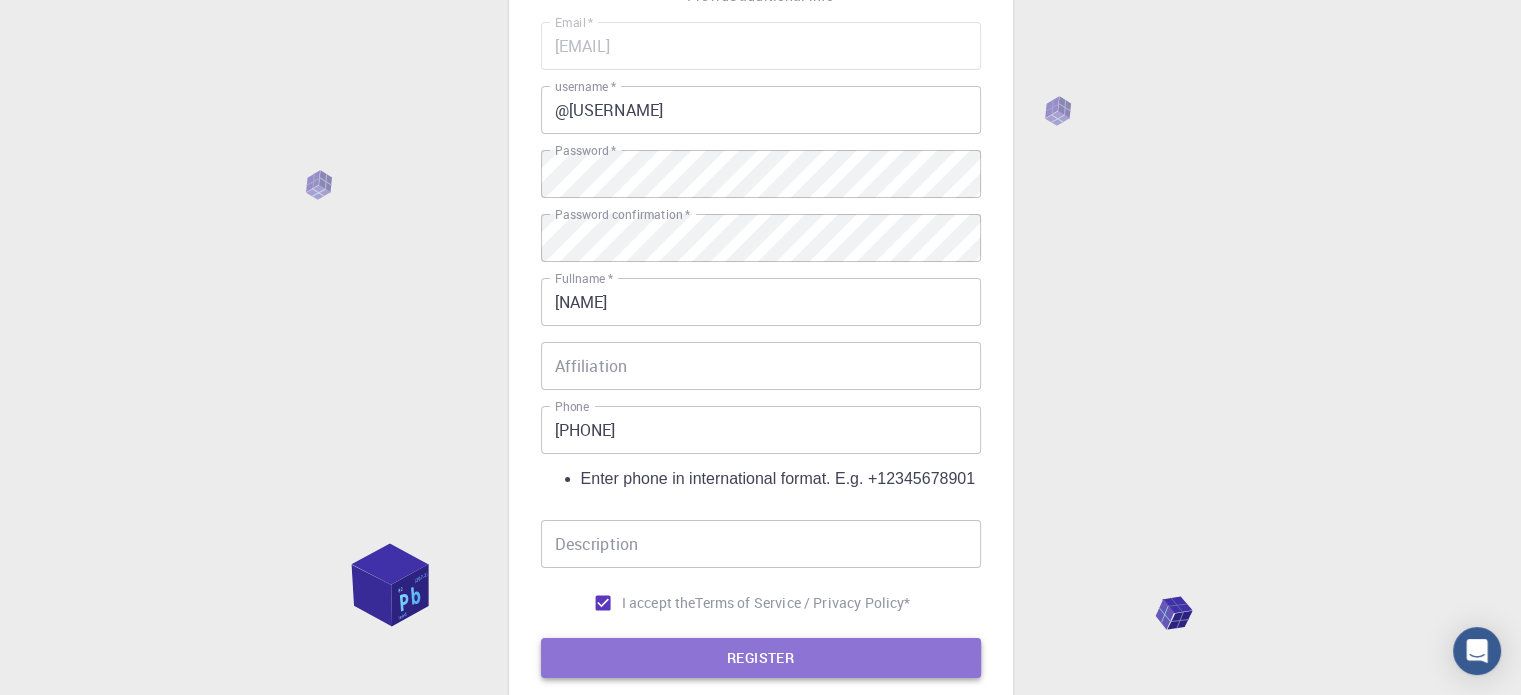 click on "REGISTER" at bounding box center (761, 658) 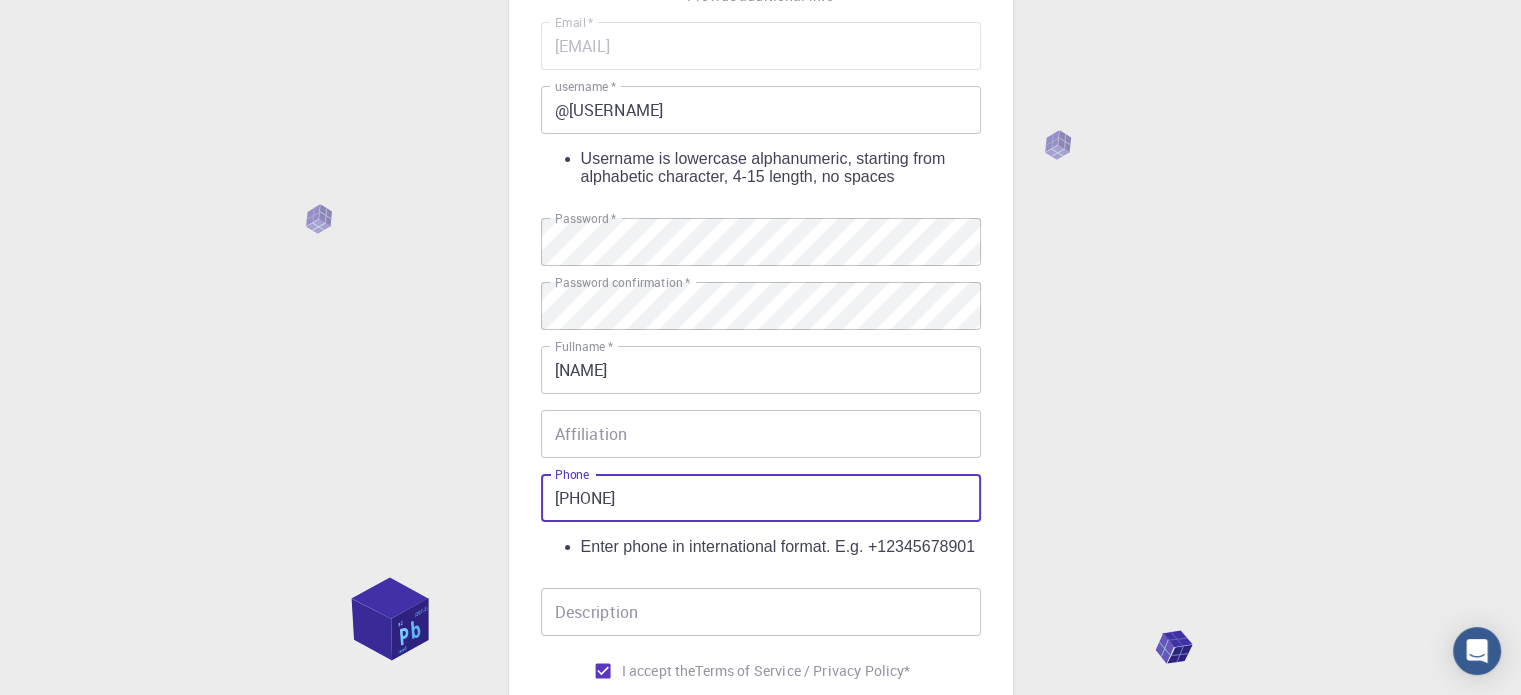 click on "[PHONE]" at bounding box center [761, 498] 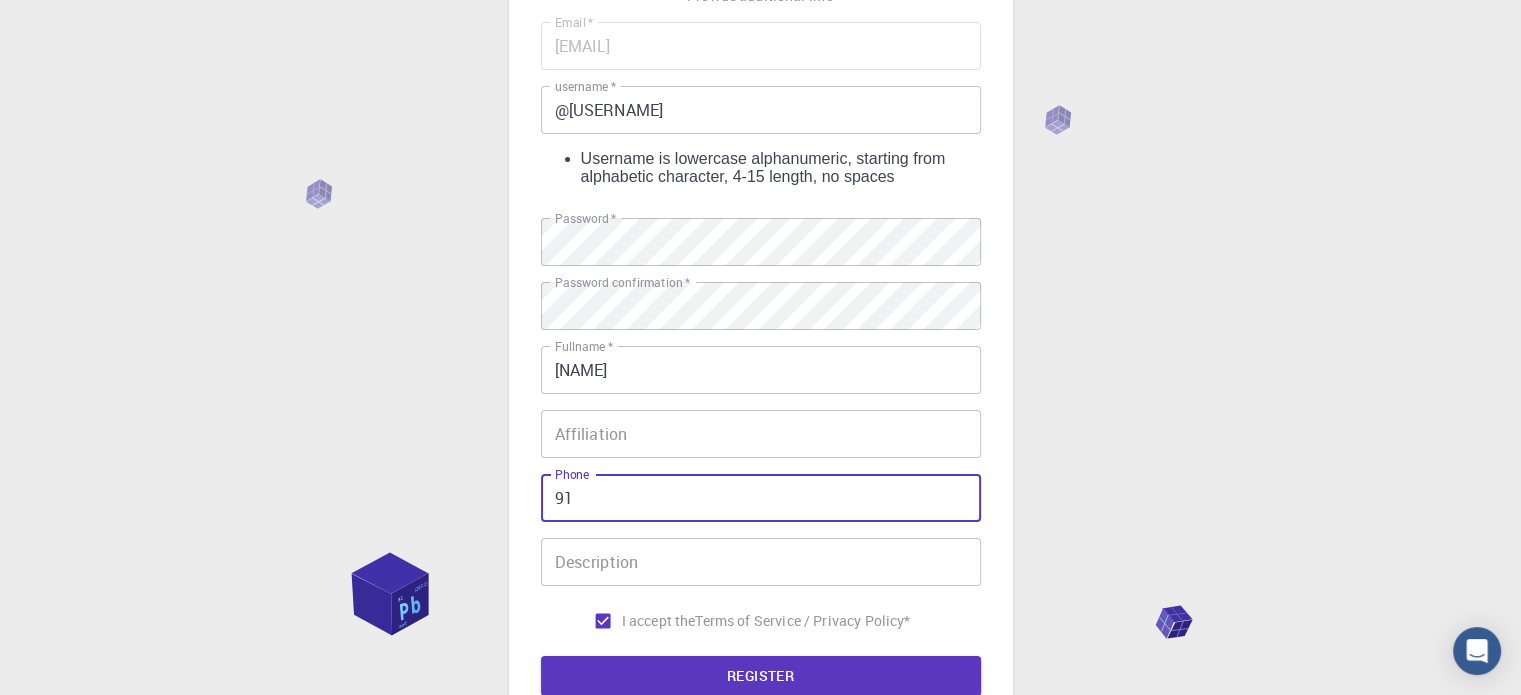 type on "9" 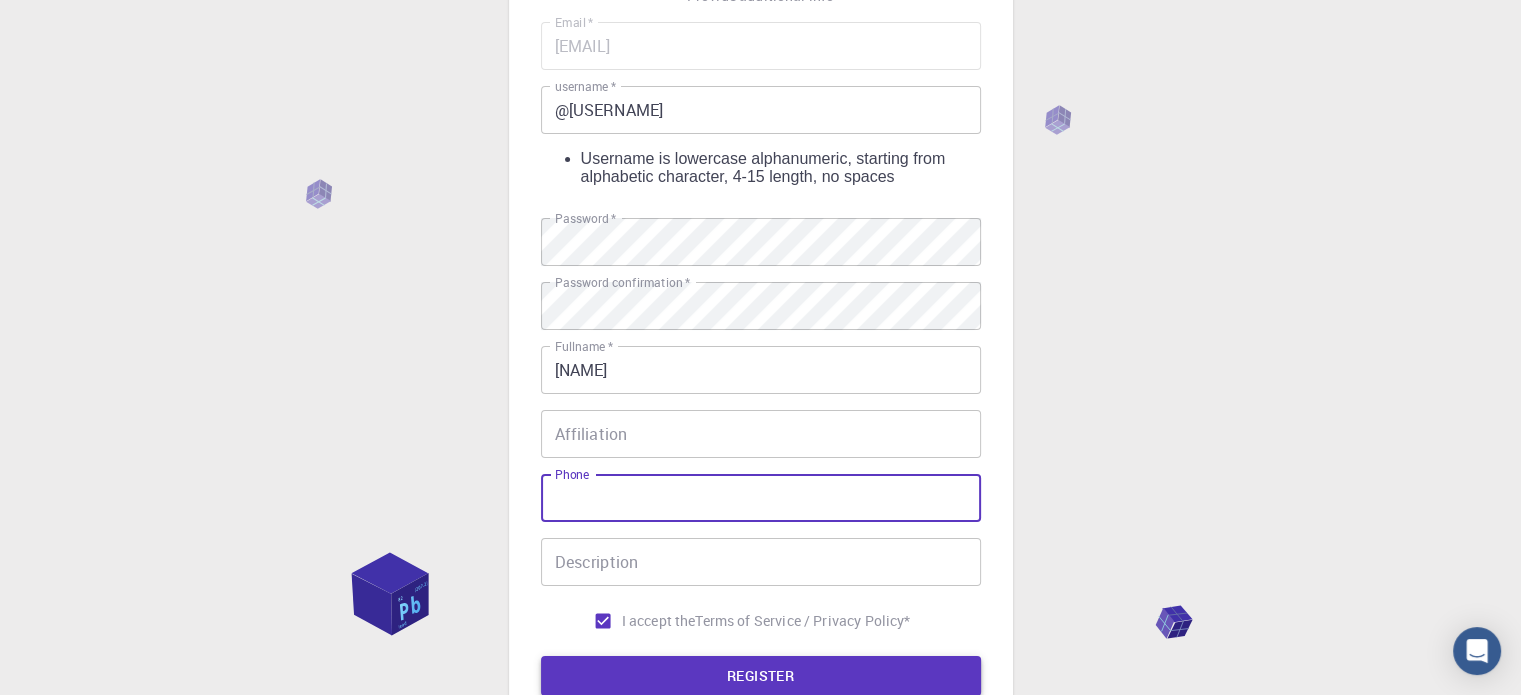 type 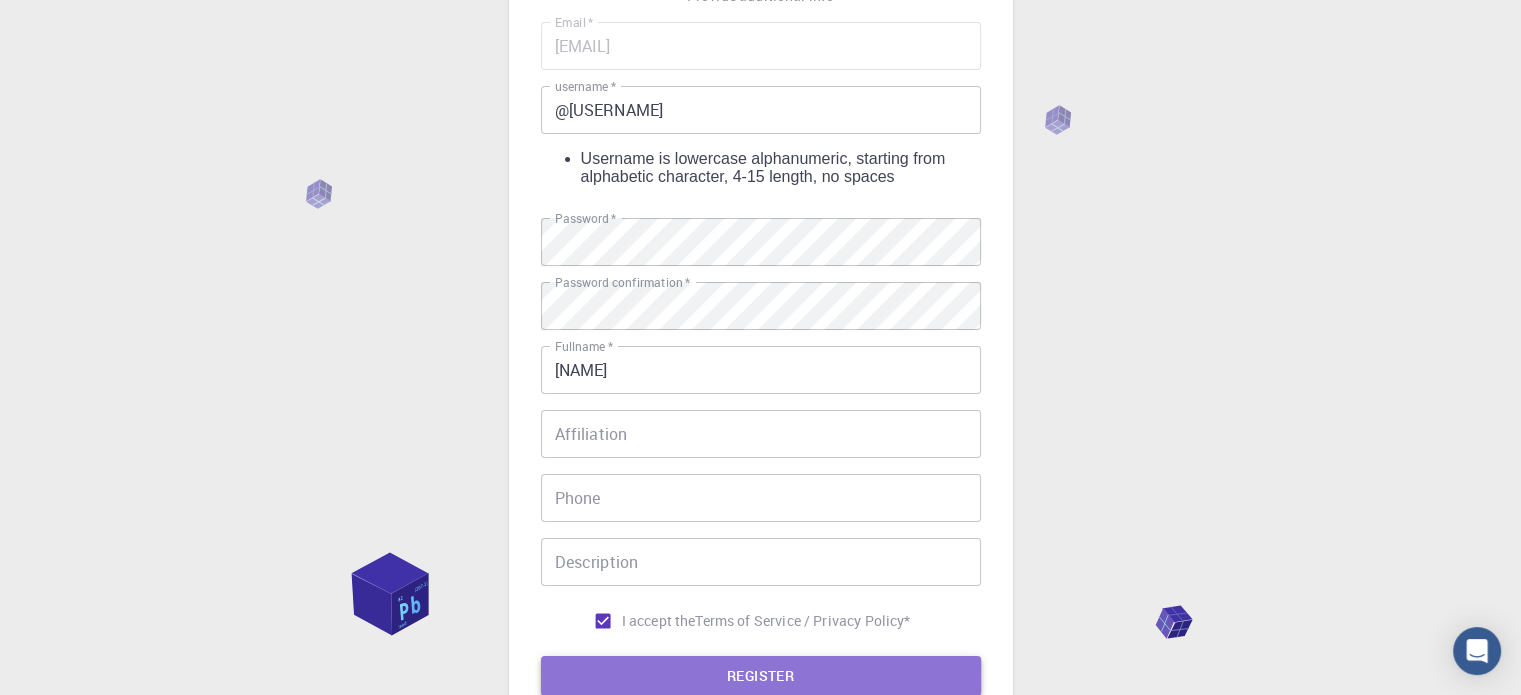 click on "REGISTER" at bounding box center (761, 676) 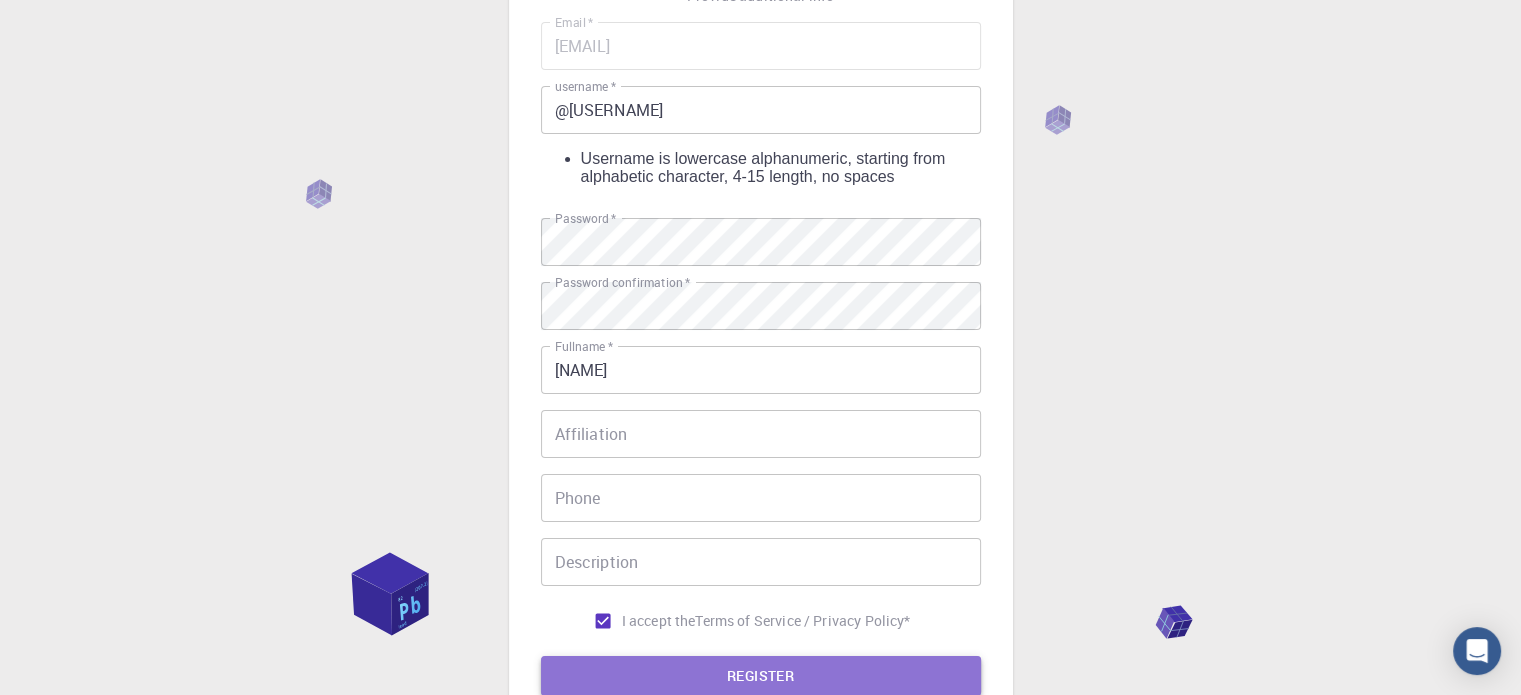 click on "REGISTER" at bounding box center (761, 676) 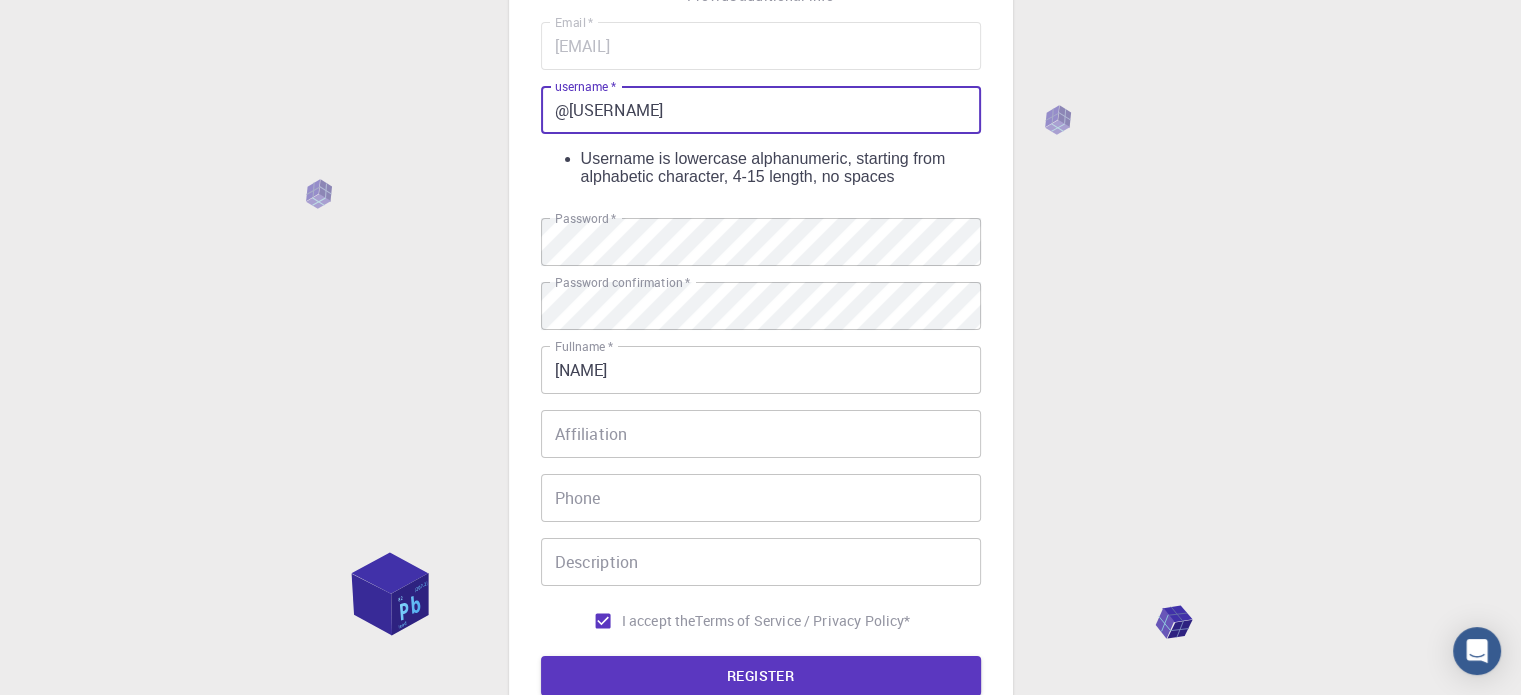click on "@[USERNAME]" at bounding box center (761, 110) 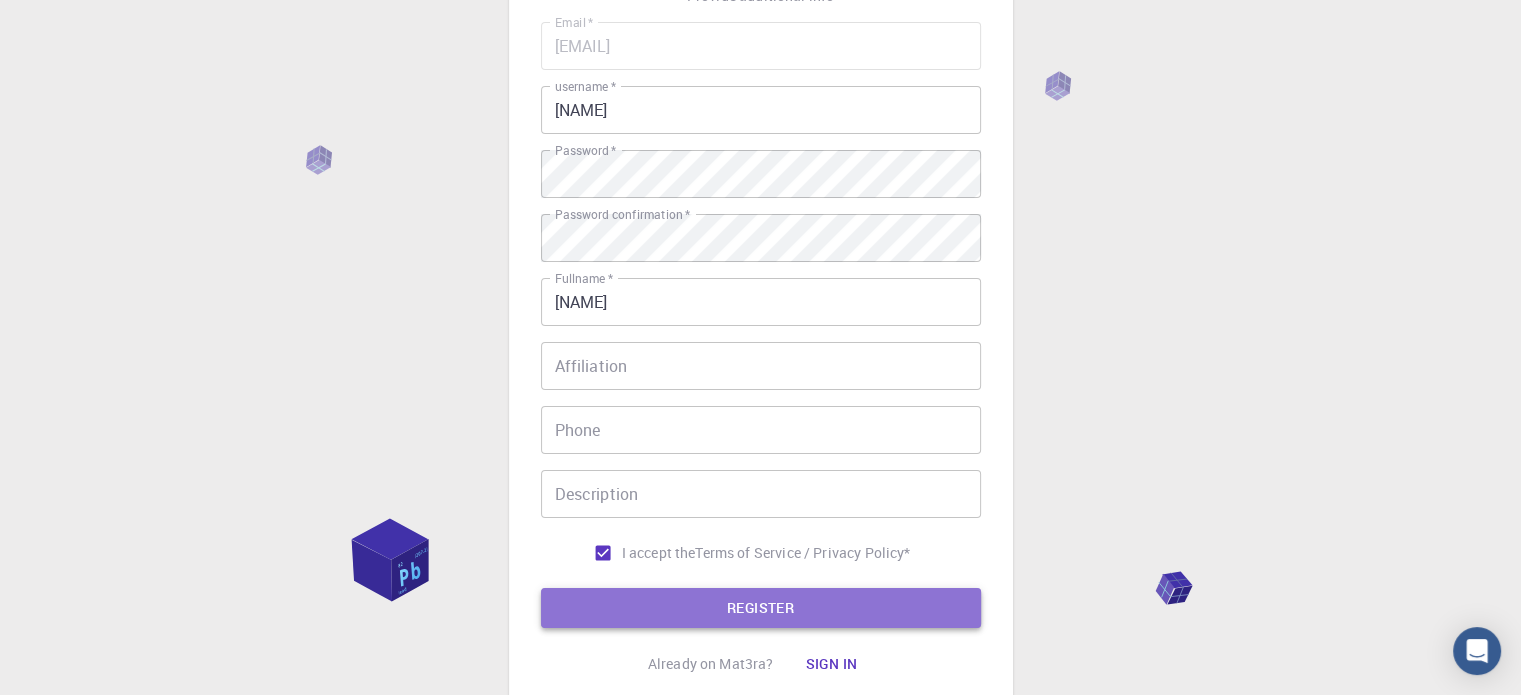 click on "REGISTER" at bounding box center (761, 608) 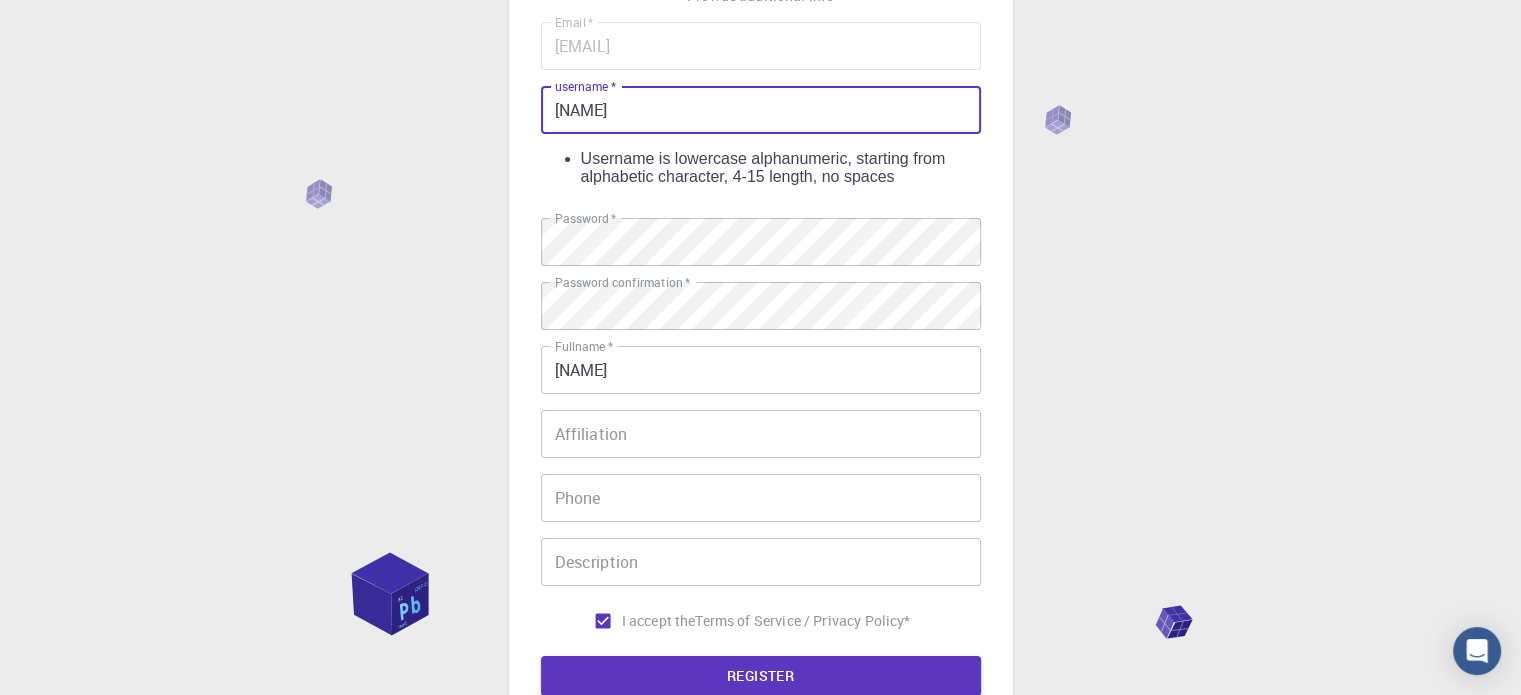 click on "[NAME]" at bounding box center [761, 110] 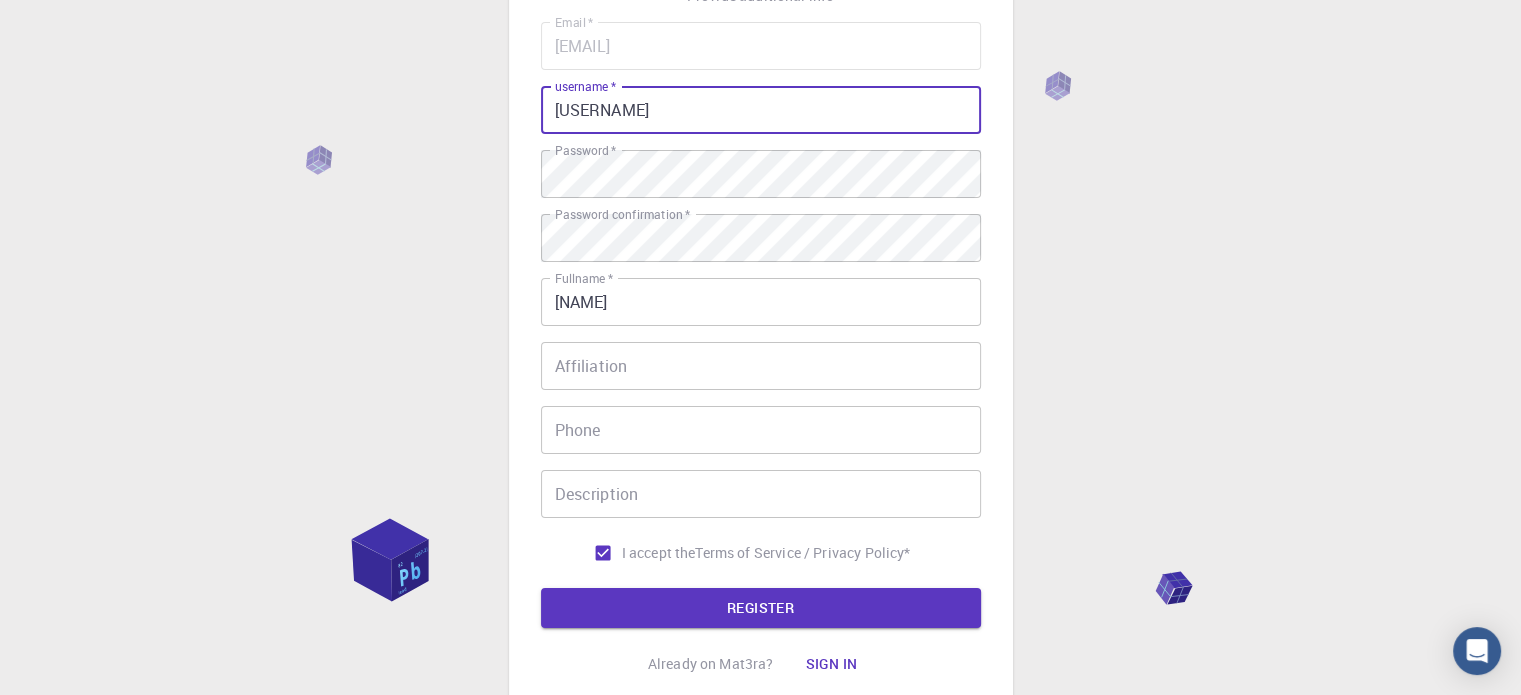 click on "[USERNAME]" at bounding box center (761, 110) 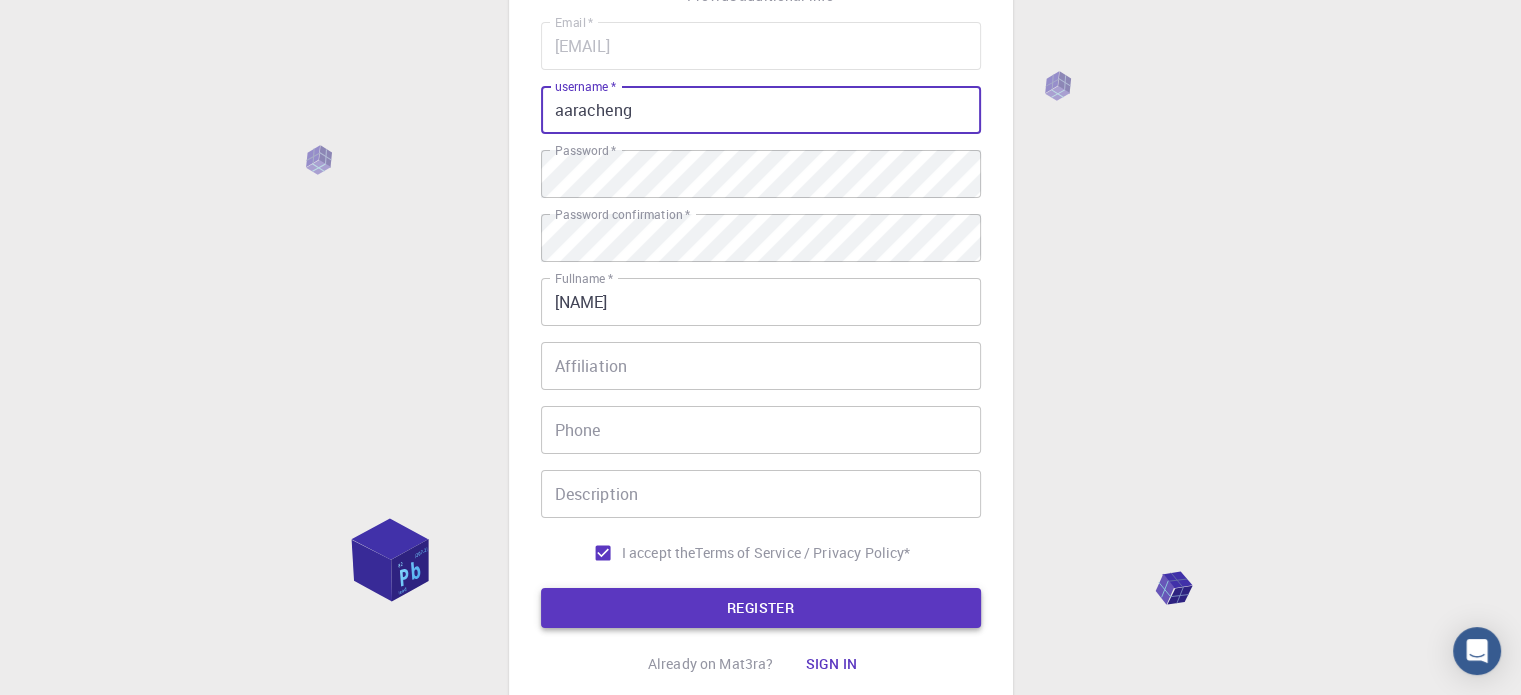 type on "aaracheng" 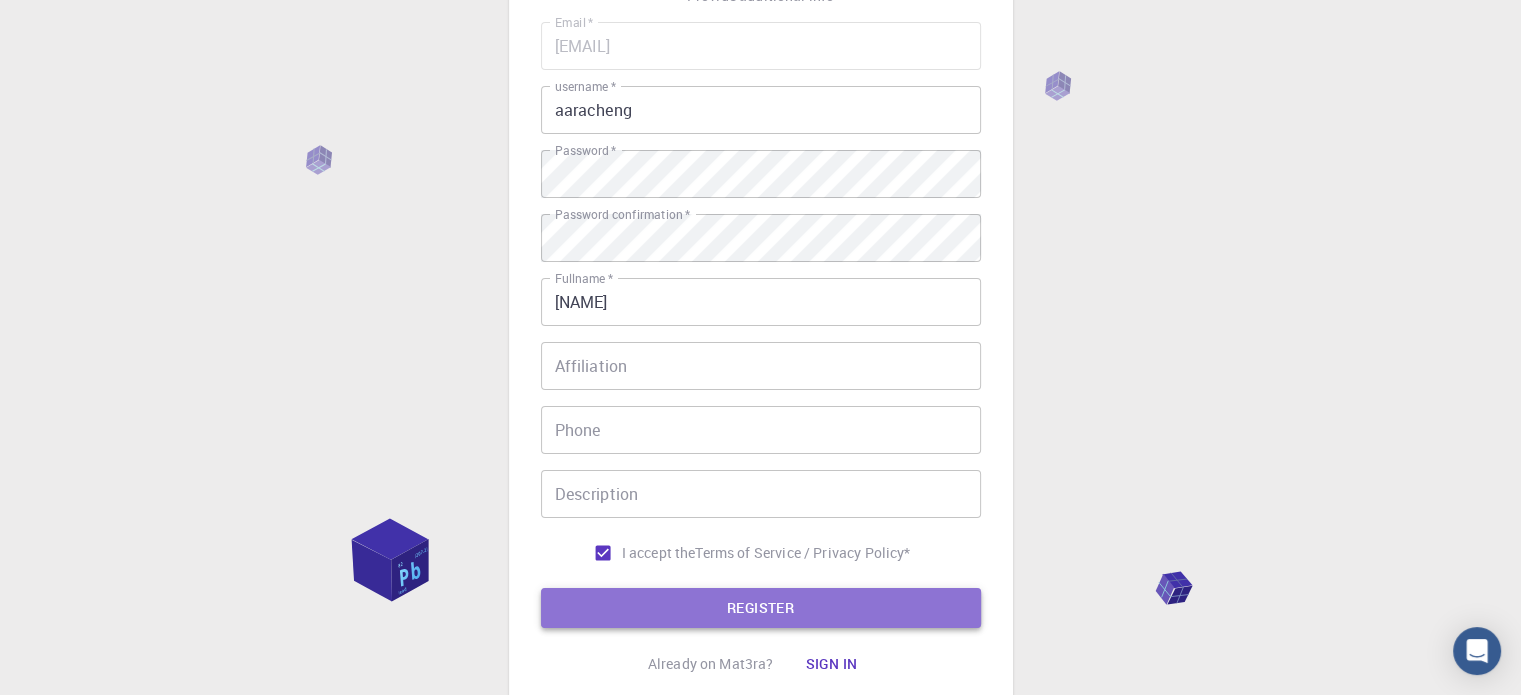 click on "REGISTER" at bounding box center (761, 608) 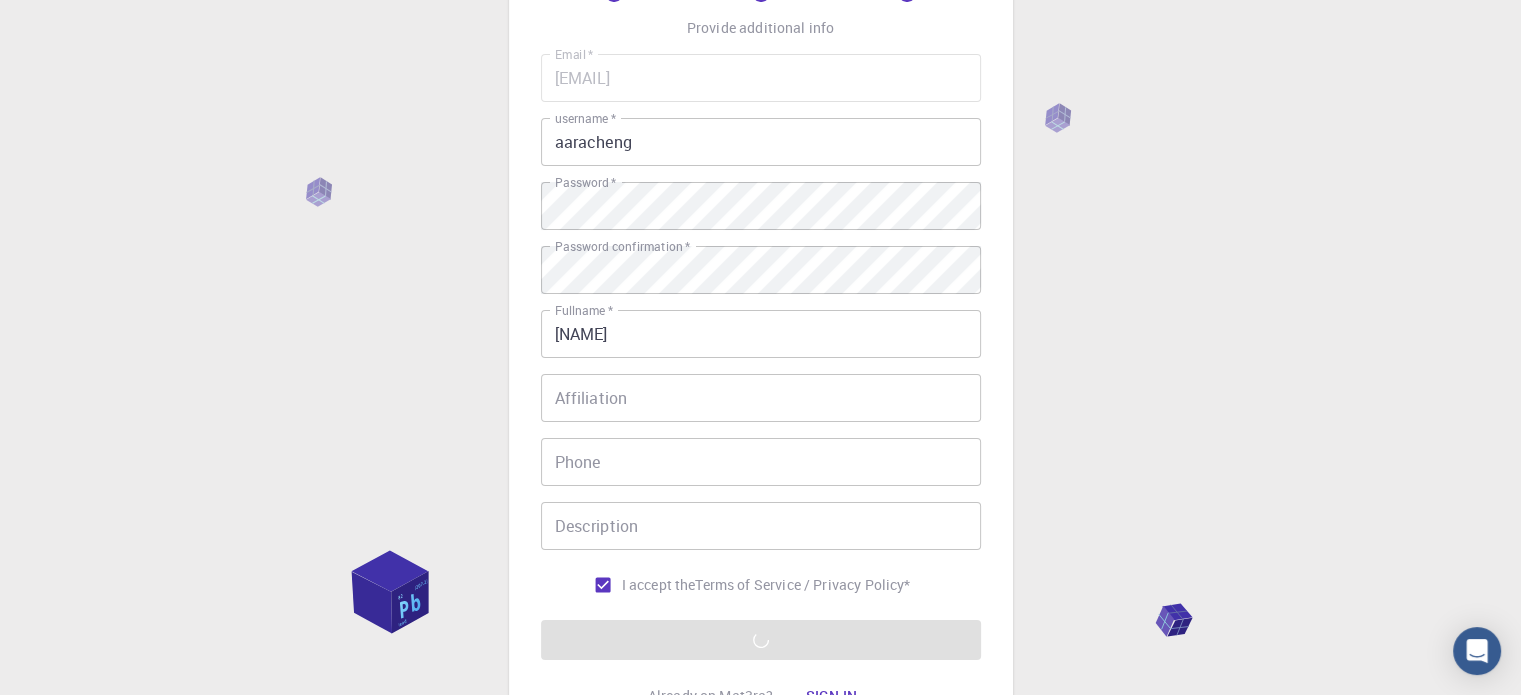 scroll, scrollTop: 322, scrollLeft: 0, axis: vertical 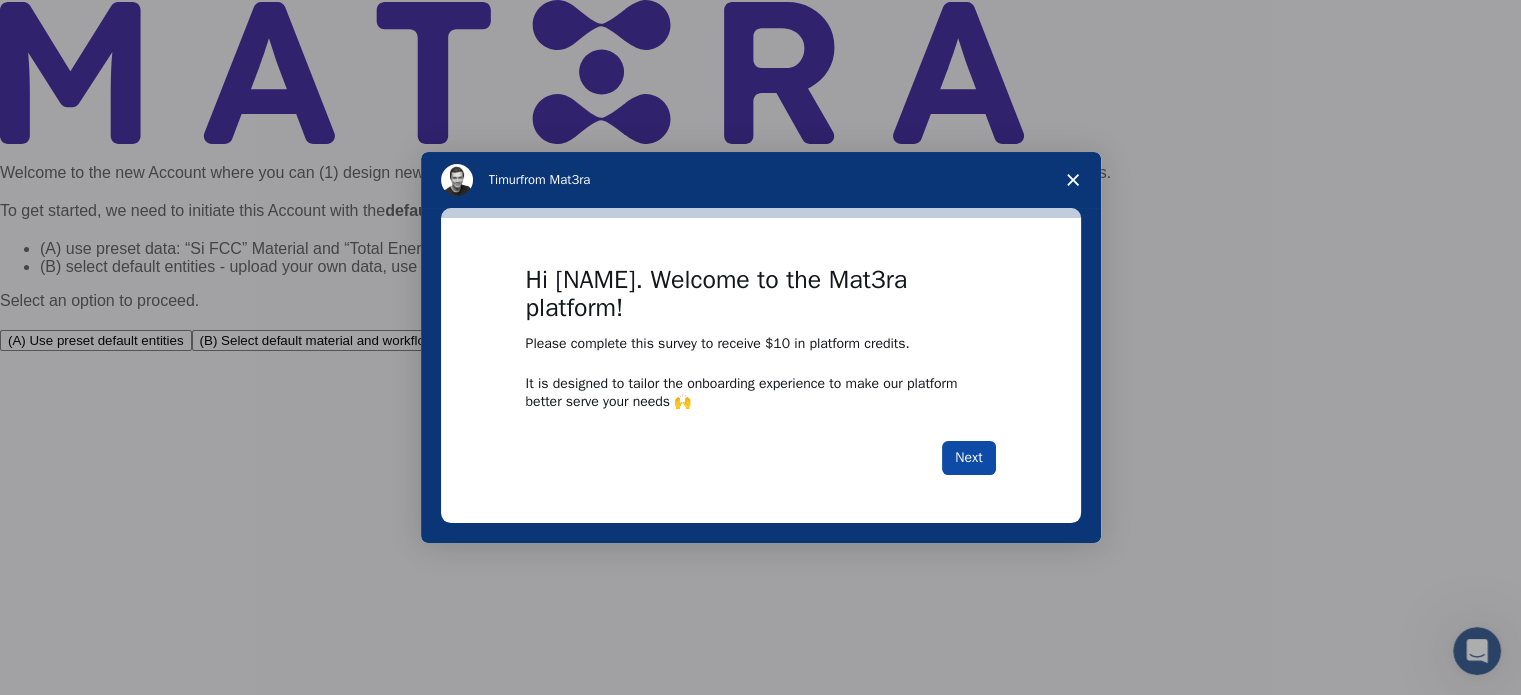 click on "Next" at bounding box center (968, 458) 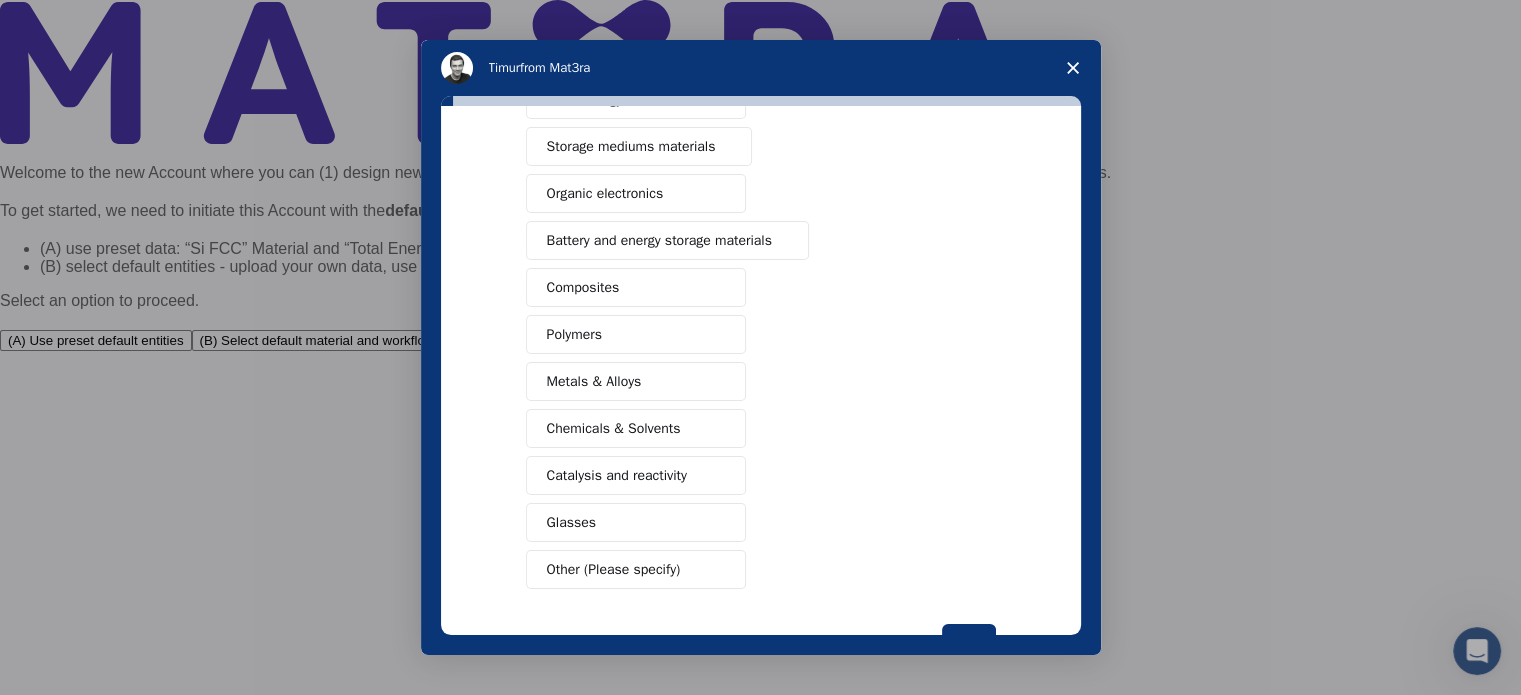scroll, scrollTop: 200, scrollLeft: 0, axis: vertical 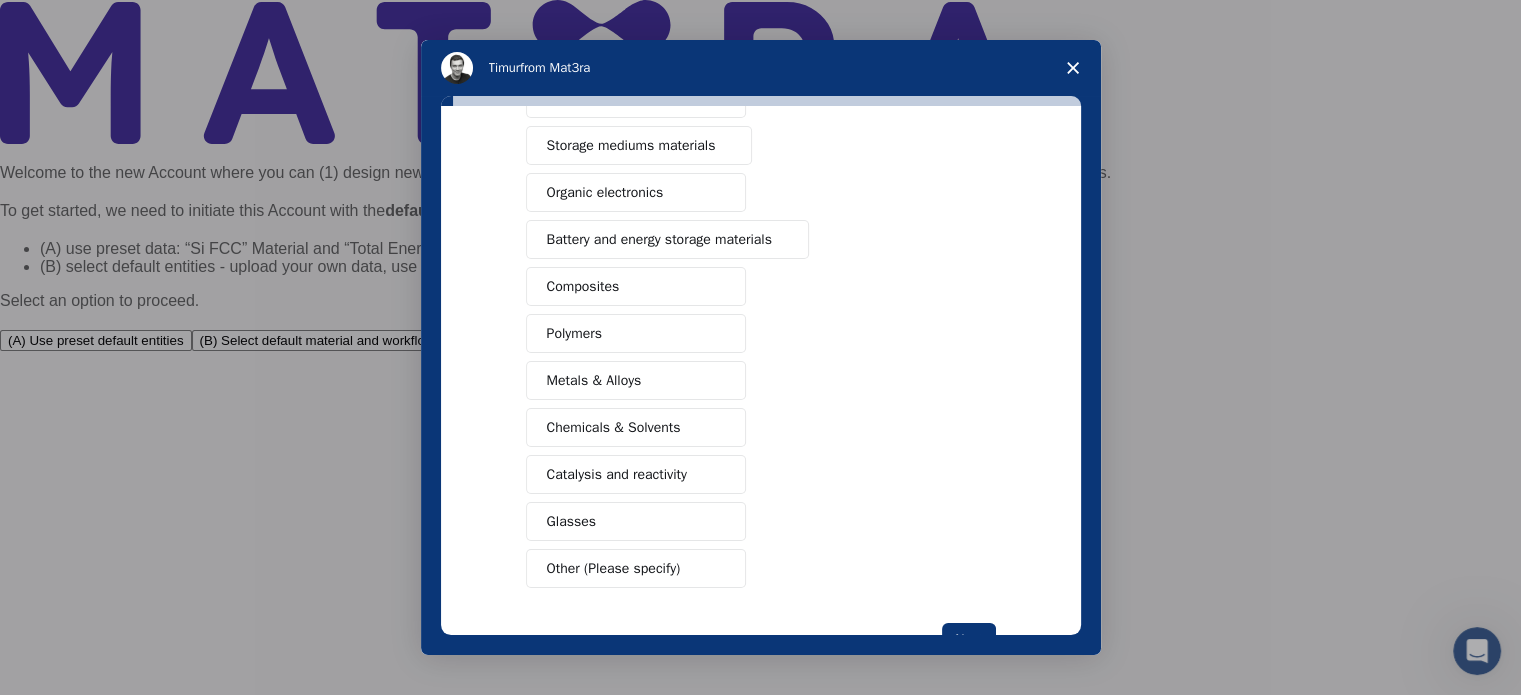 click on "Metals & Alloys" at bounding box center (594, 380) 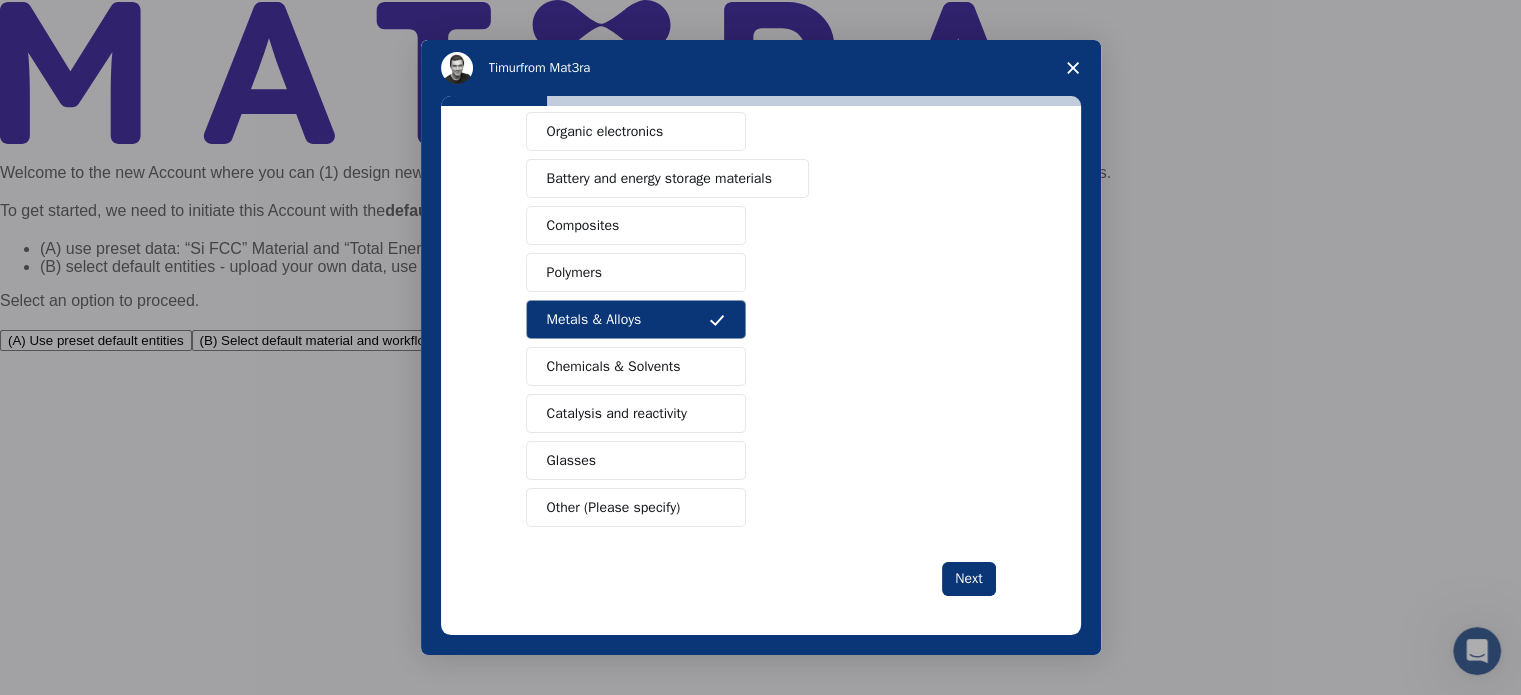 scroll, scrollTop: 264, scrollLeft: 0, axis: vertical 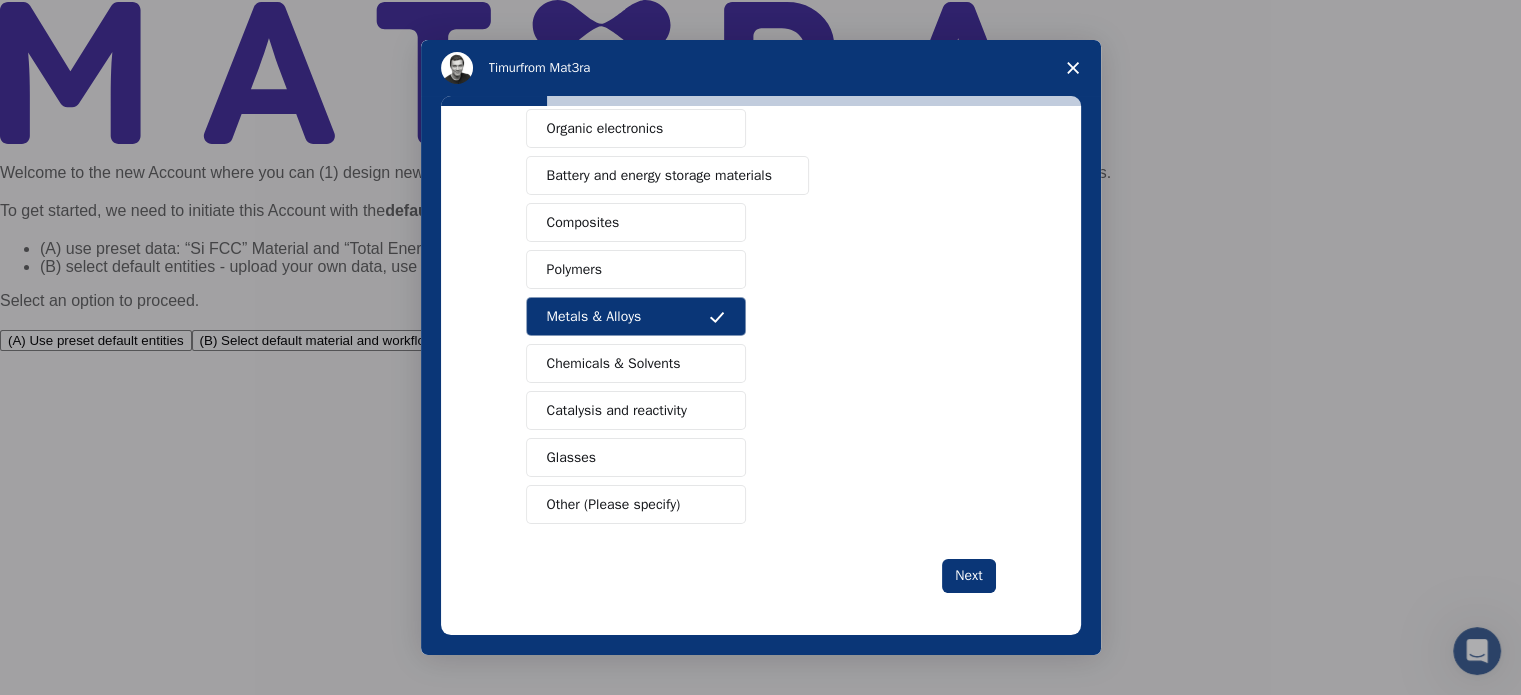 click on "Other (Please specify)" at bounding box center (636, 504) 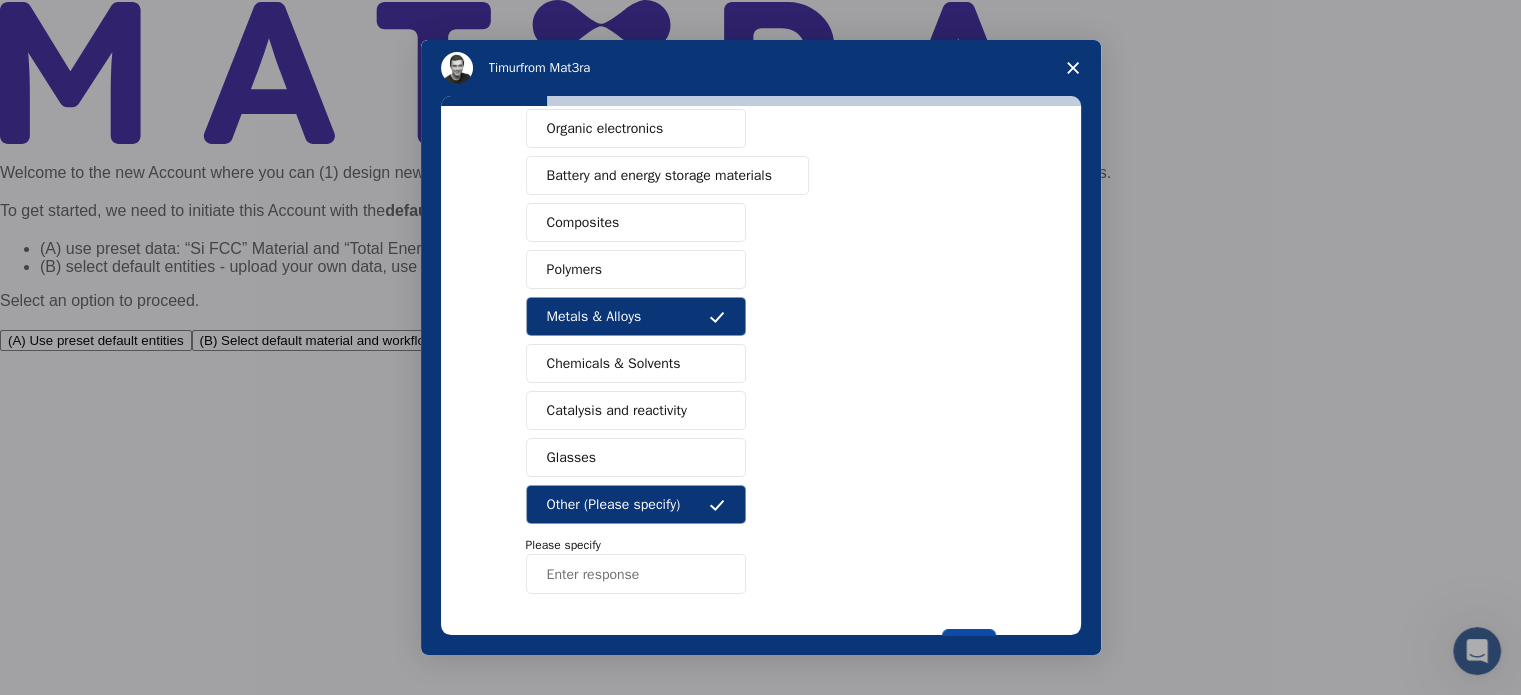click on "Next" at bounding box center (968, 646) 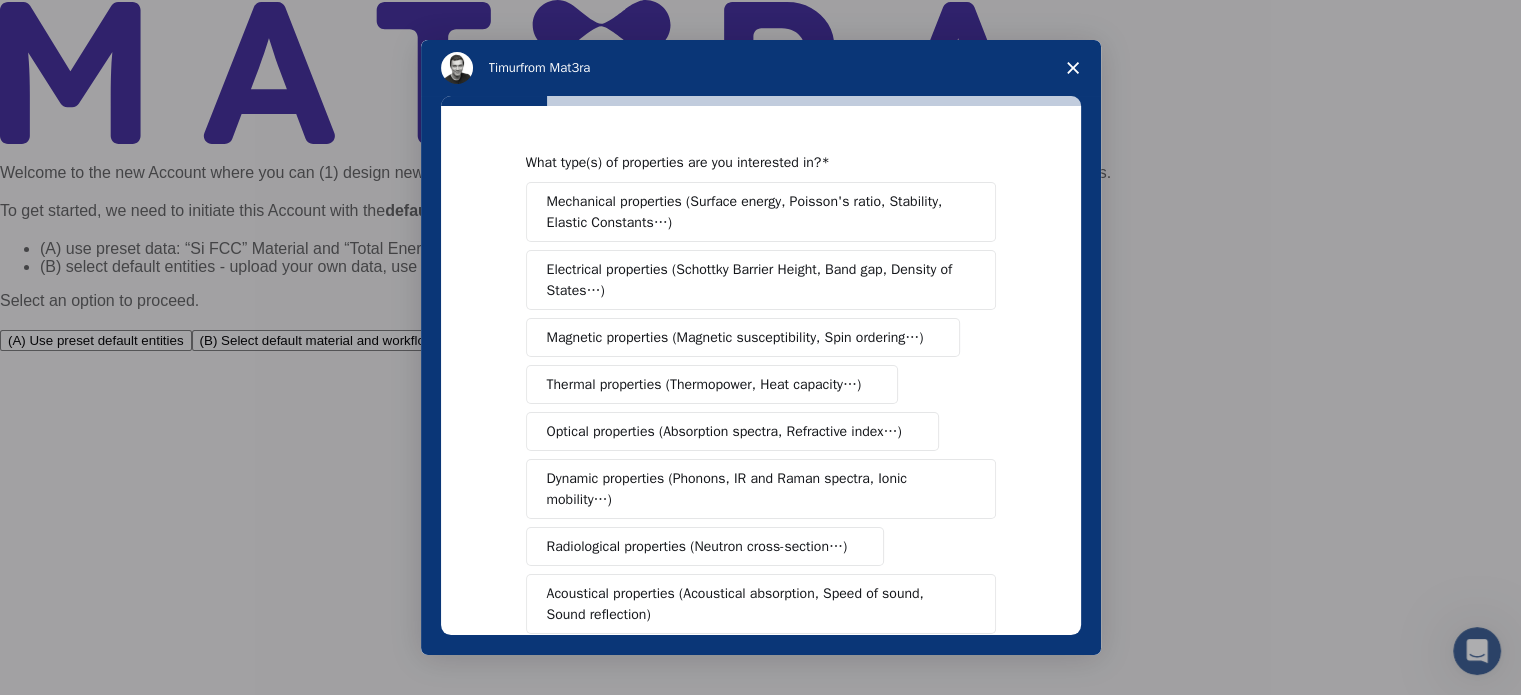 scroll, scrollTop: 0, scrollLeft: 0, axis: both 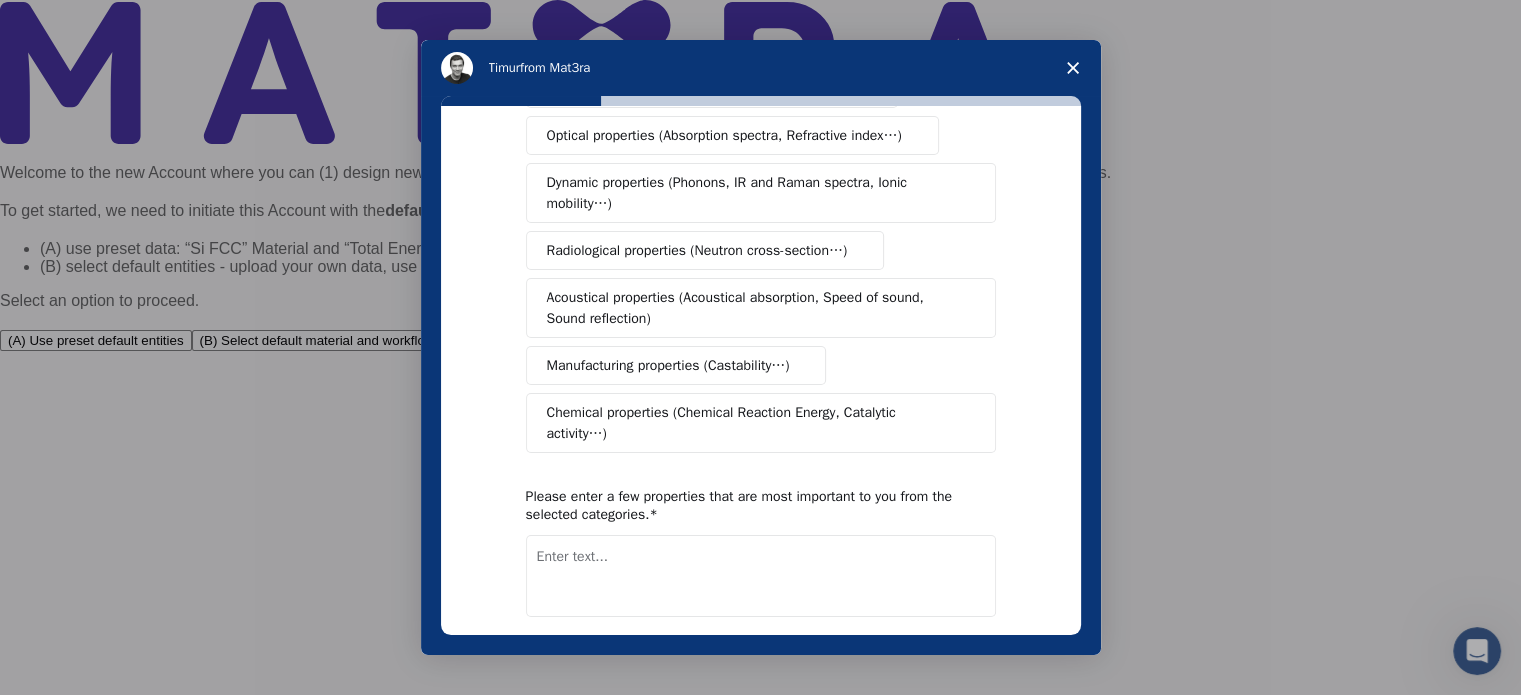 click on "Manufacturing properties (Castability…)" at bounding box center [668, 365] 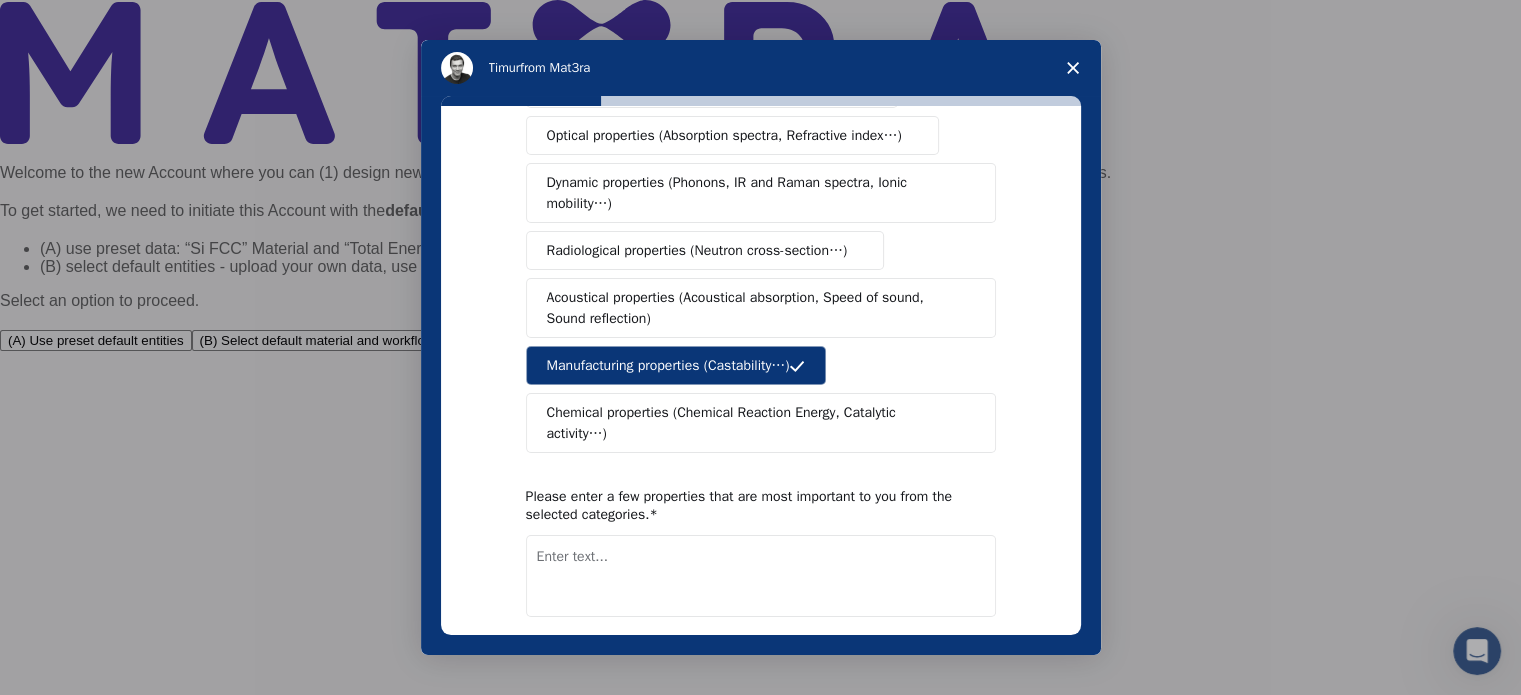 scroll, scrollTop: 368, scrollLeft: 0, axis: vertical 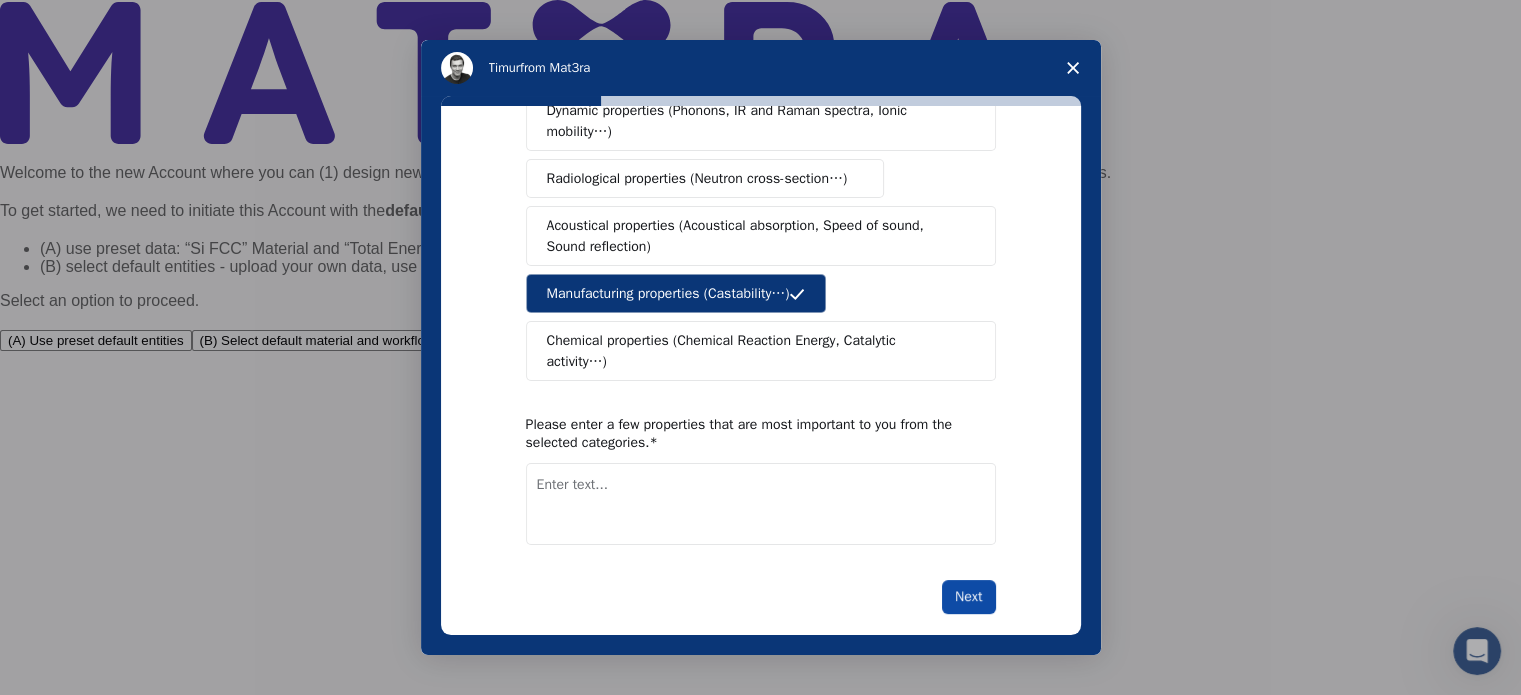 click on "Next" at bounding box center (968, 597) 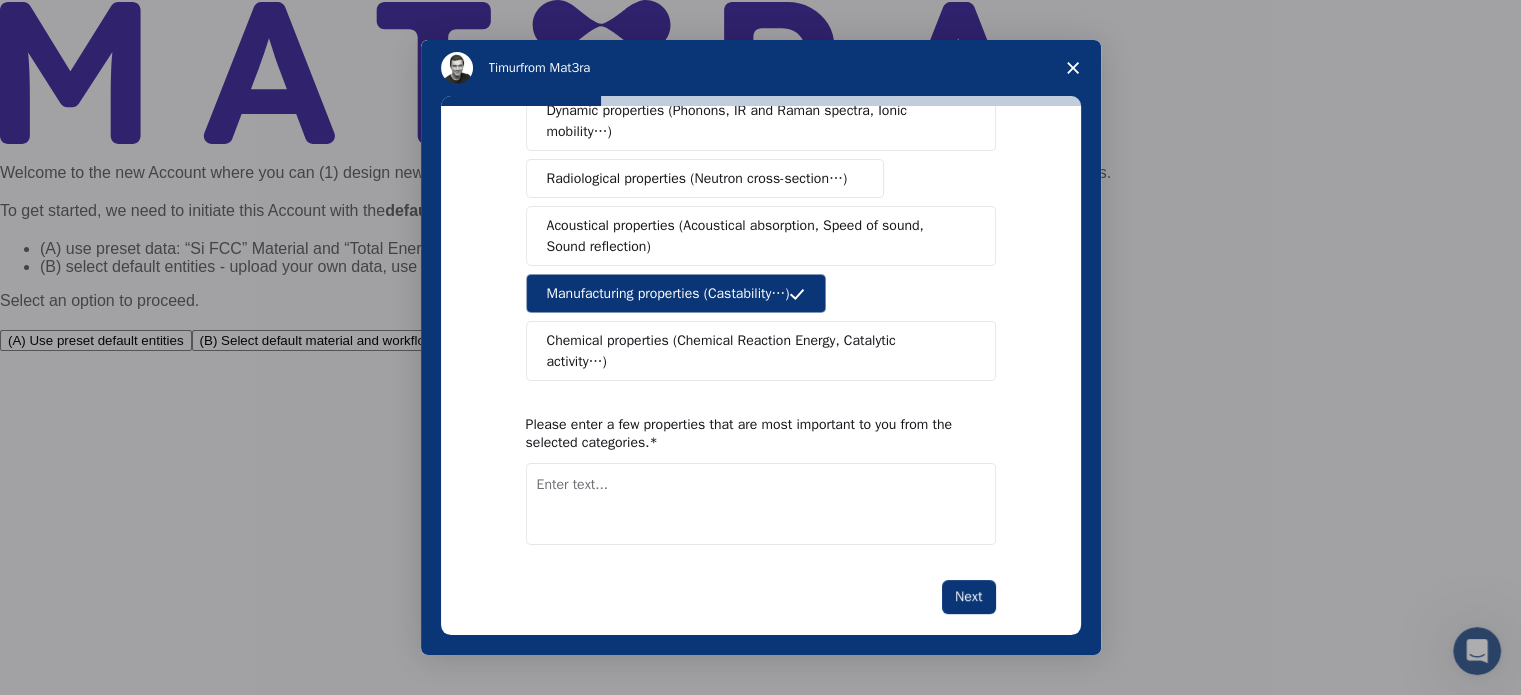 click at bounding box center [761, 504] 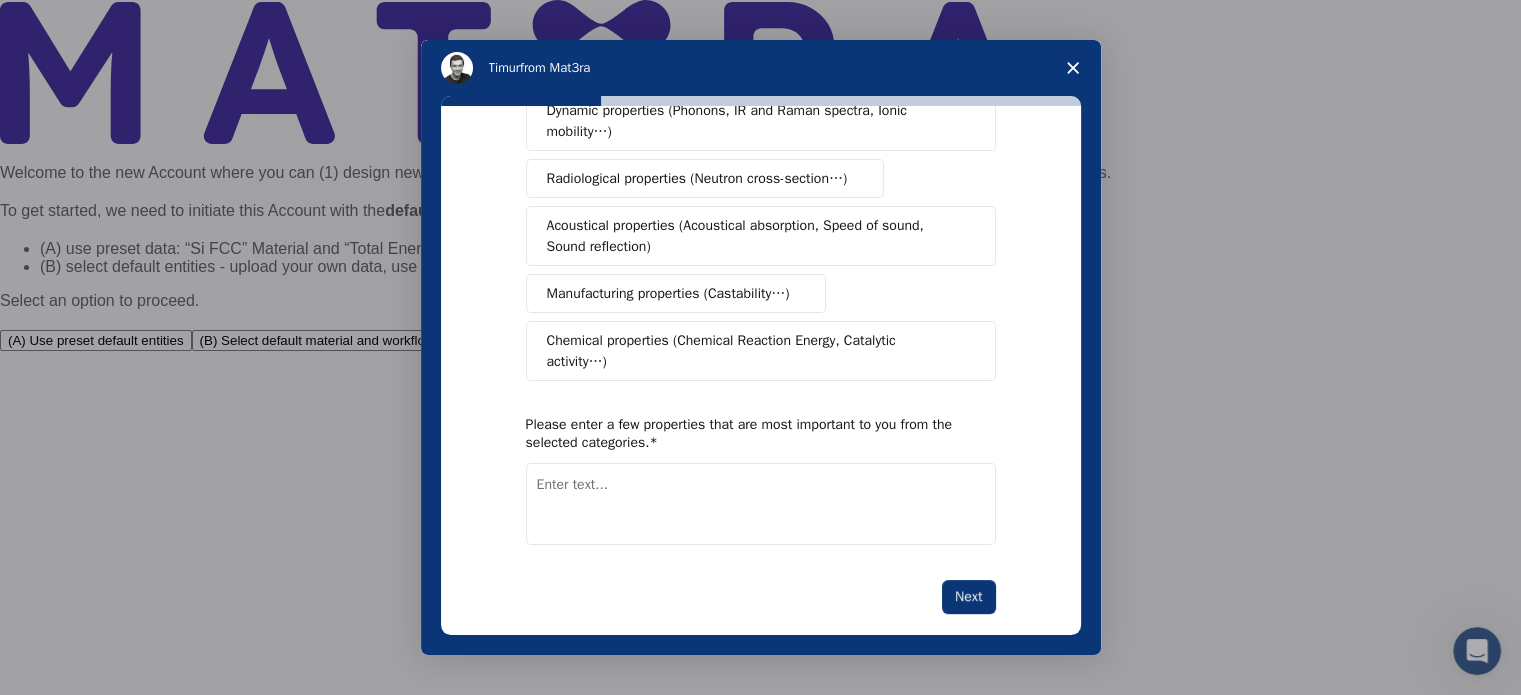 click on "Manufacturing properties (Castability…)" at bounding box center (668, 293) 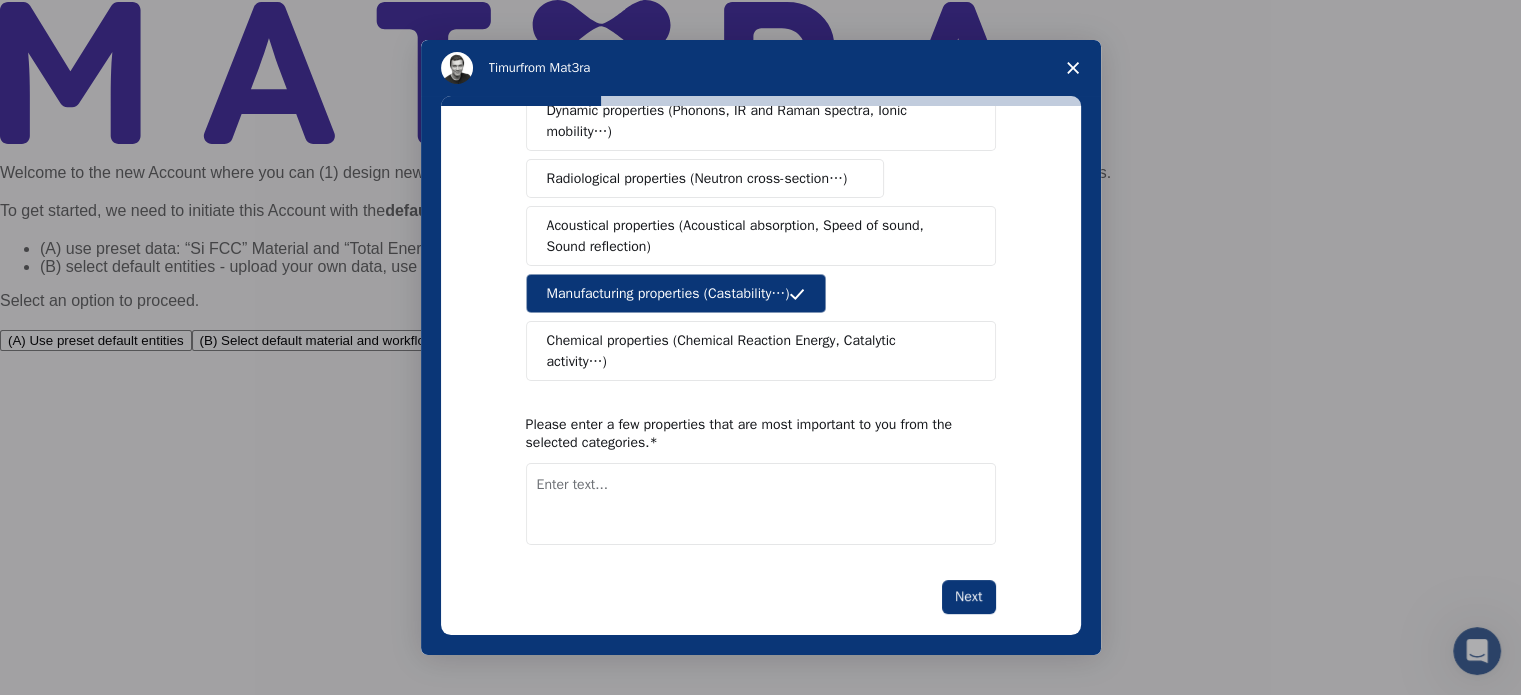 click at bounding box center [761, 504] 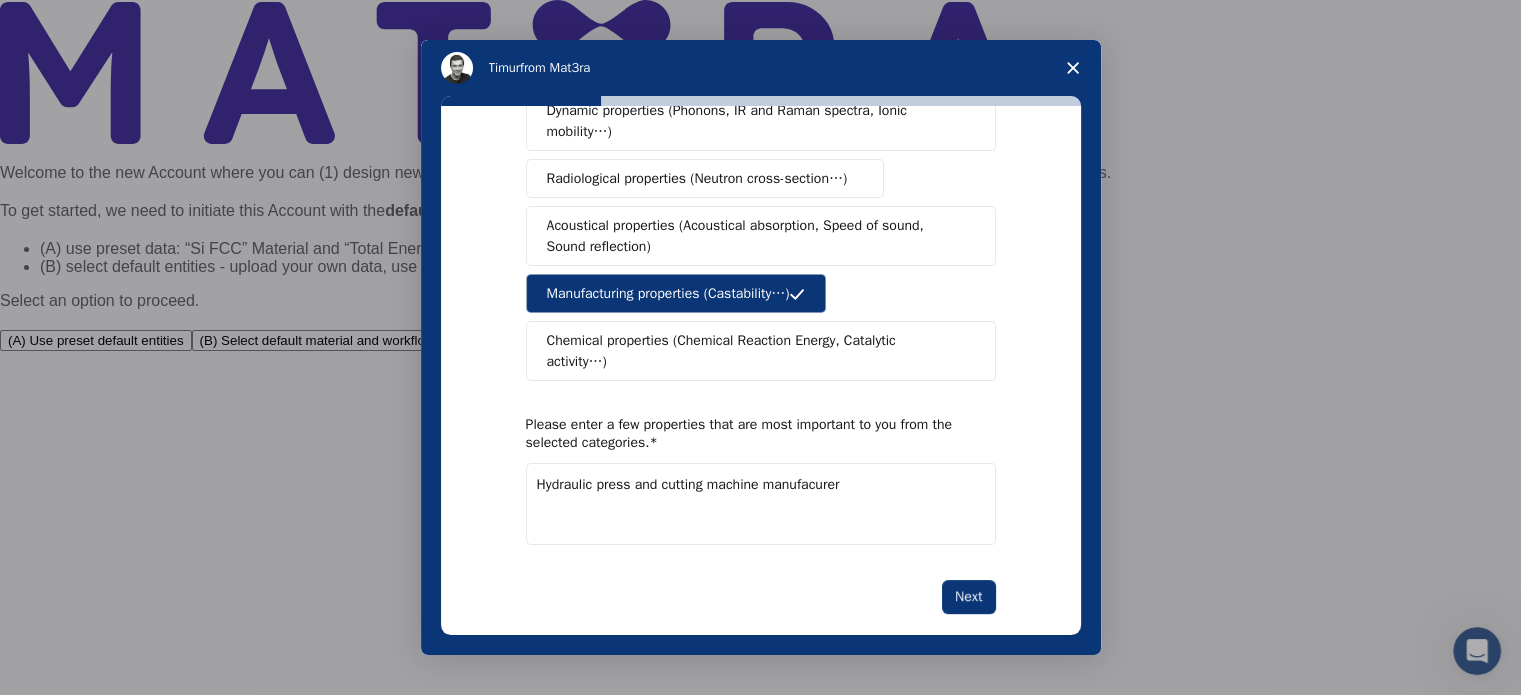 click on "Hydraulic press and cutting machine manufacurer" at bounding box center (761, 504) 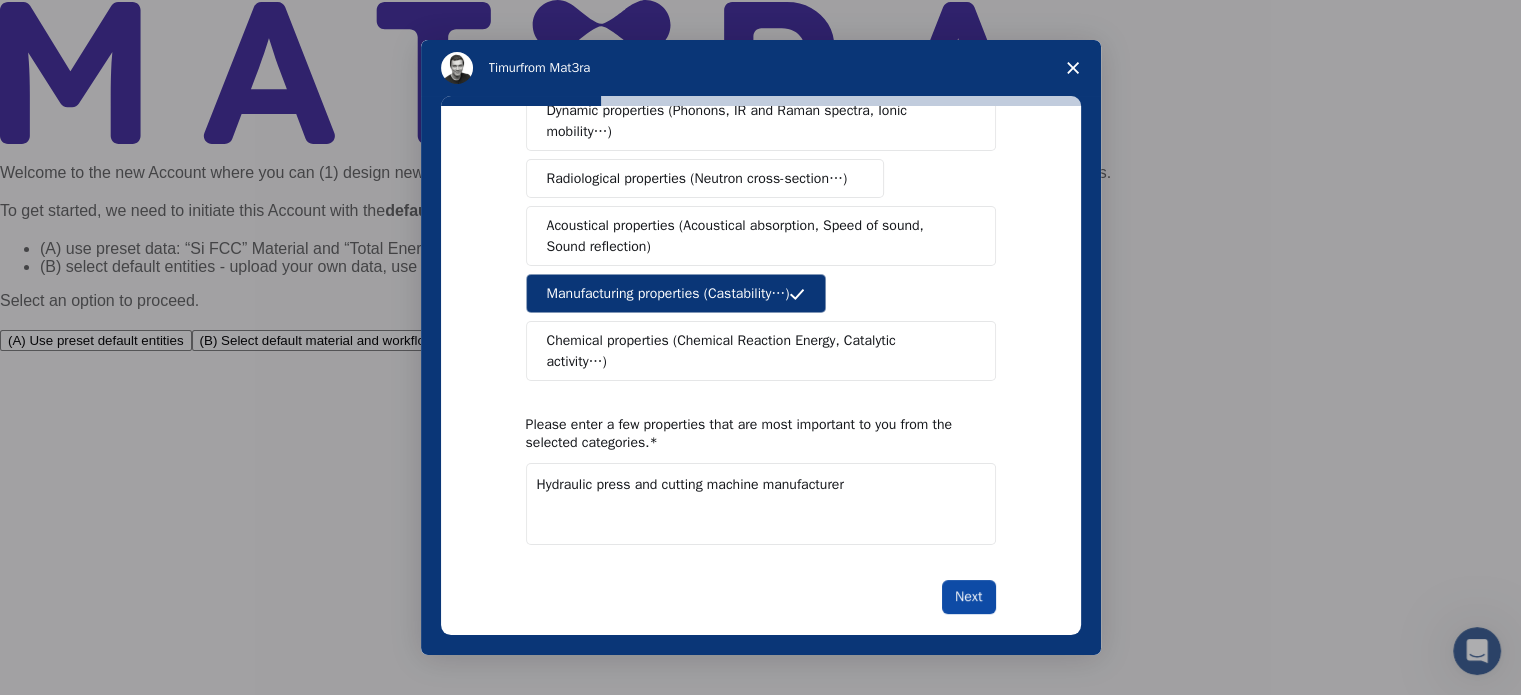 type on "Hydraulic press and cutting machine manufacturer" 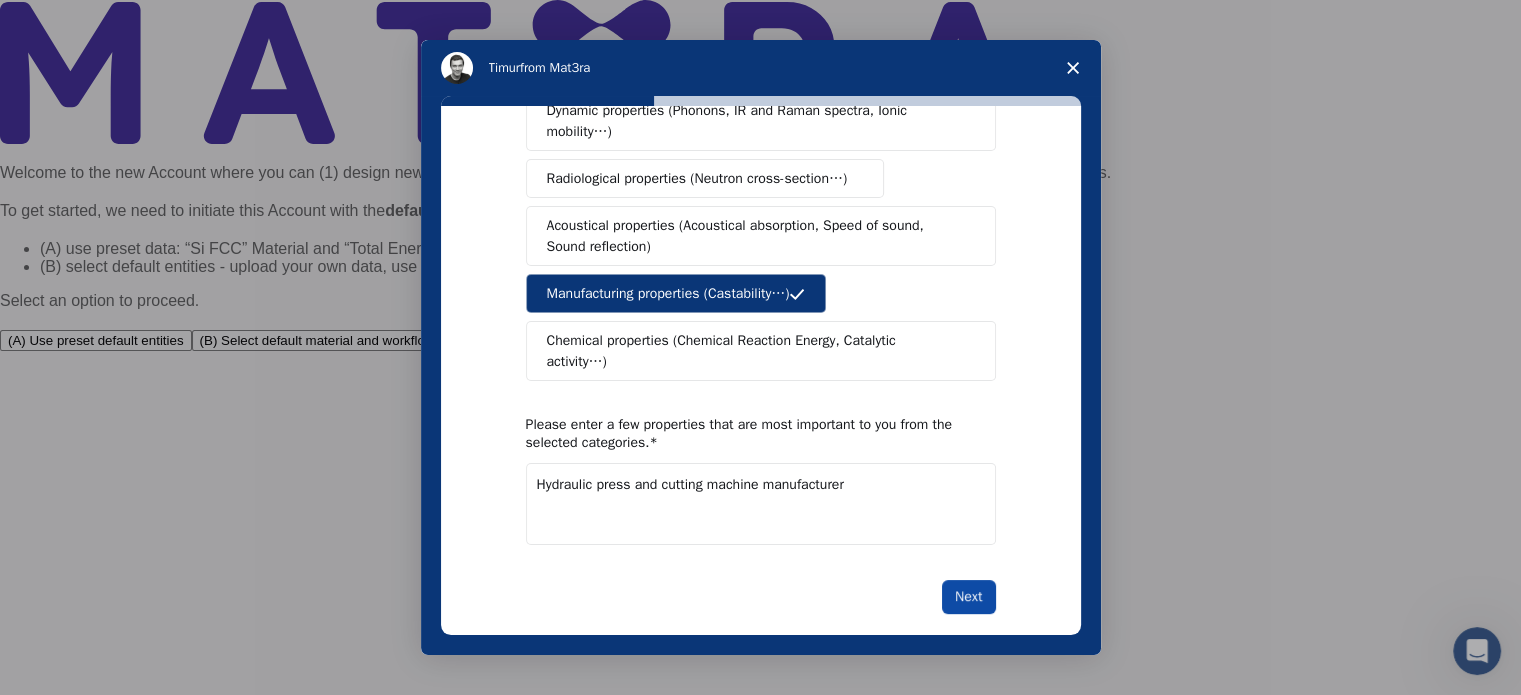 click on "Next" at bounding box center [968, 597] 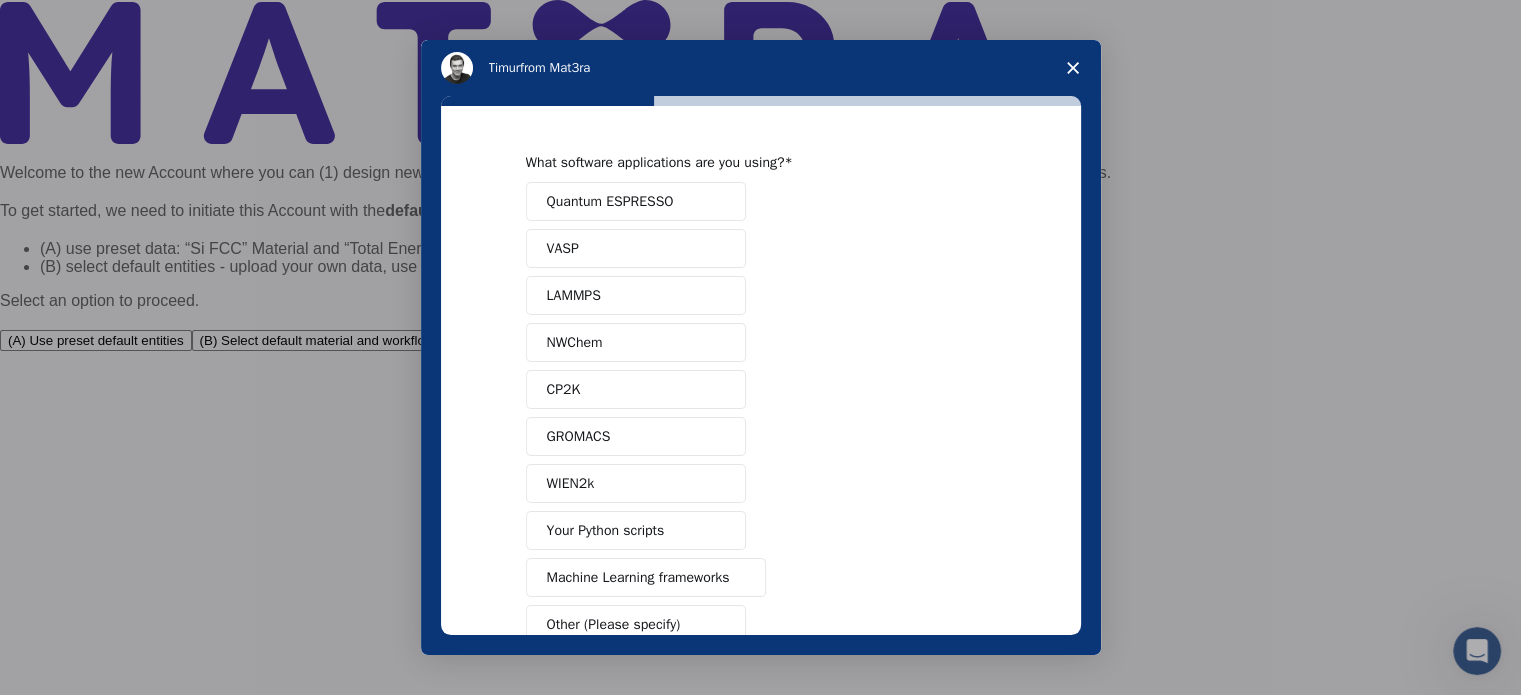 scroll, scrollTop: 121, scrollLeft: 0, axis: vertical 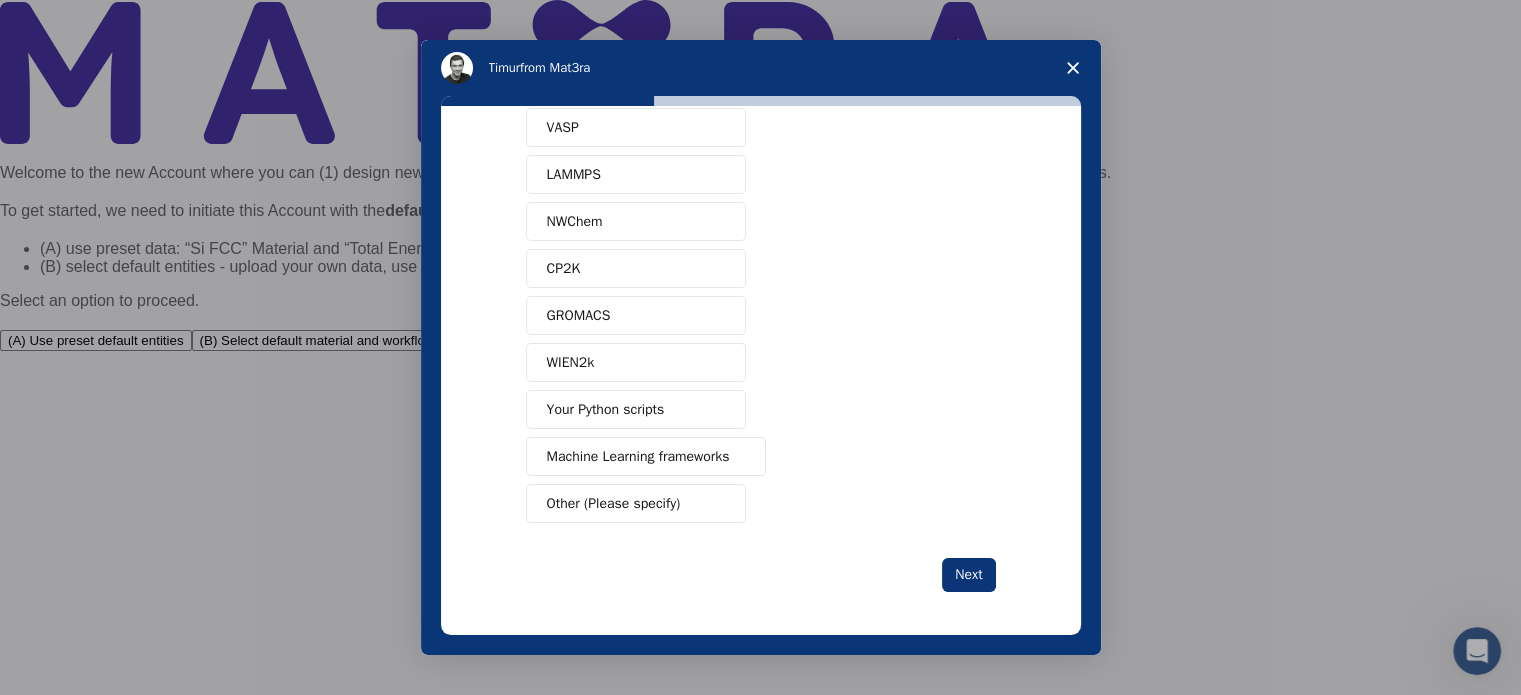 click on "Other (Please specify)" at bounding box center [636, 503] 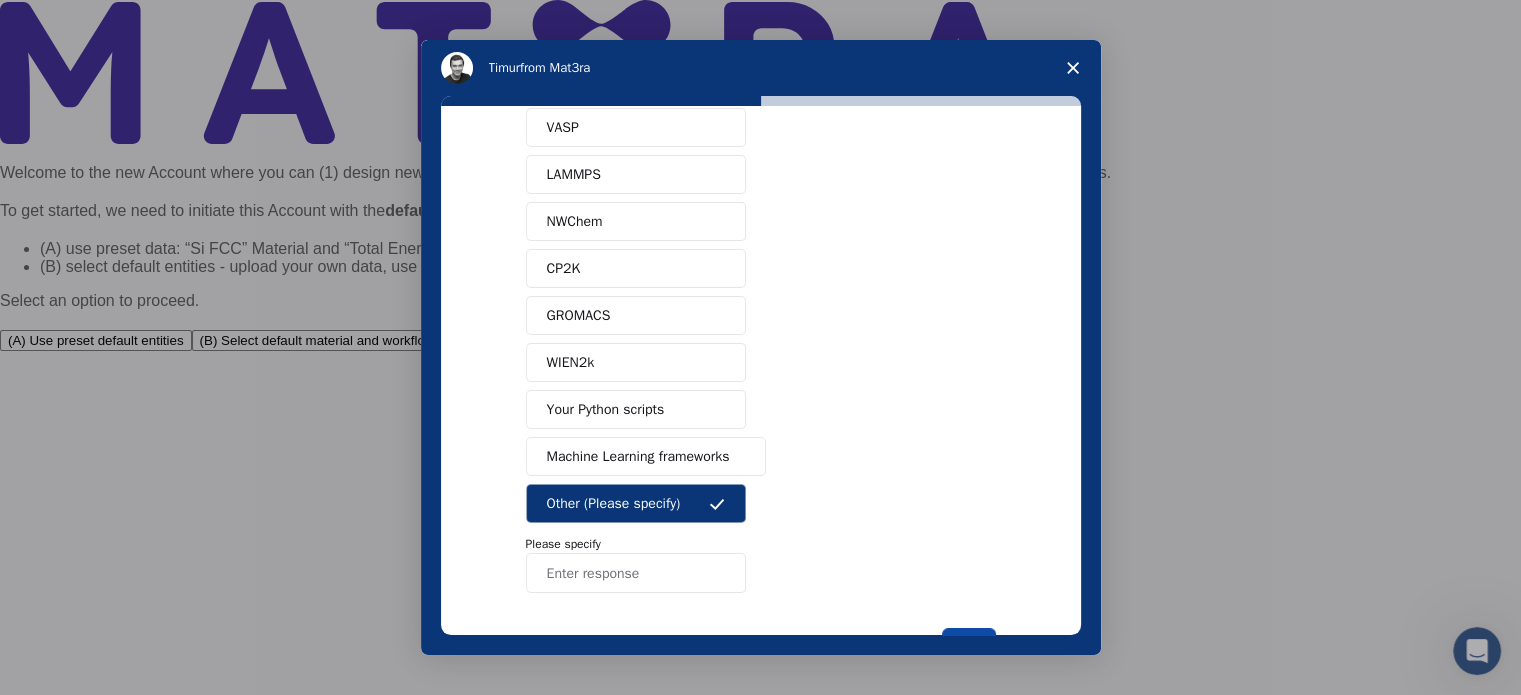 click on "Next" at bounding box center (968, 645) 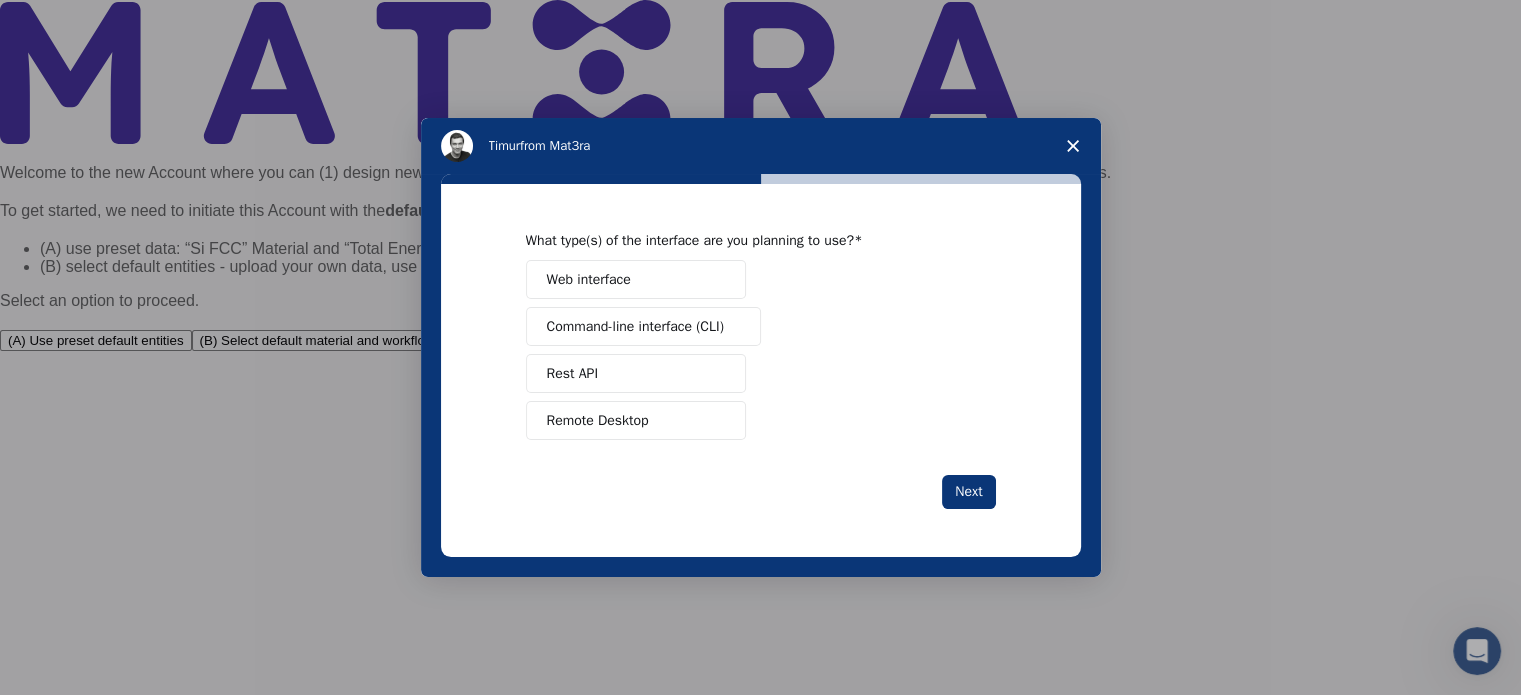 scroll, scrollTop: 16, scrollLeft: 0, axis: vertical 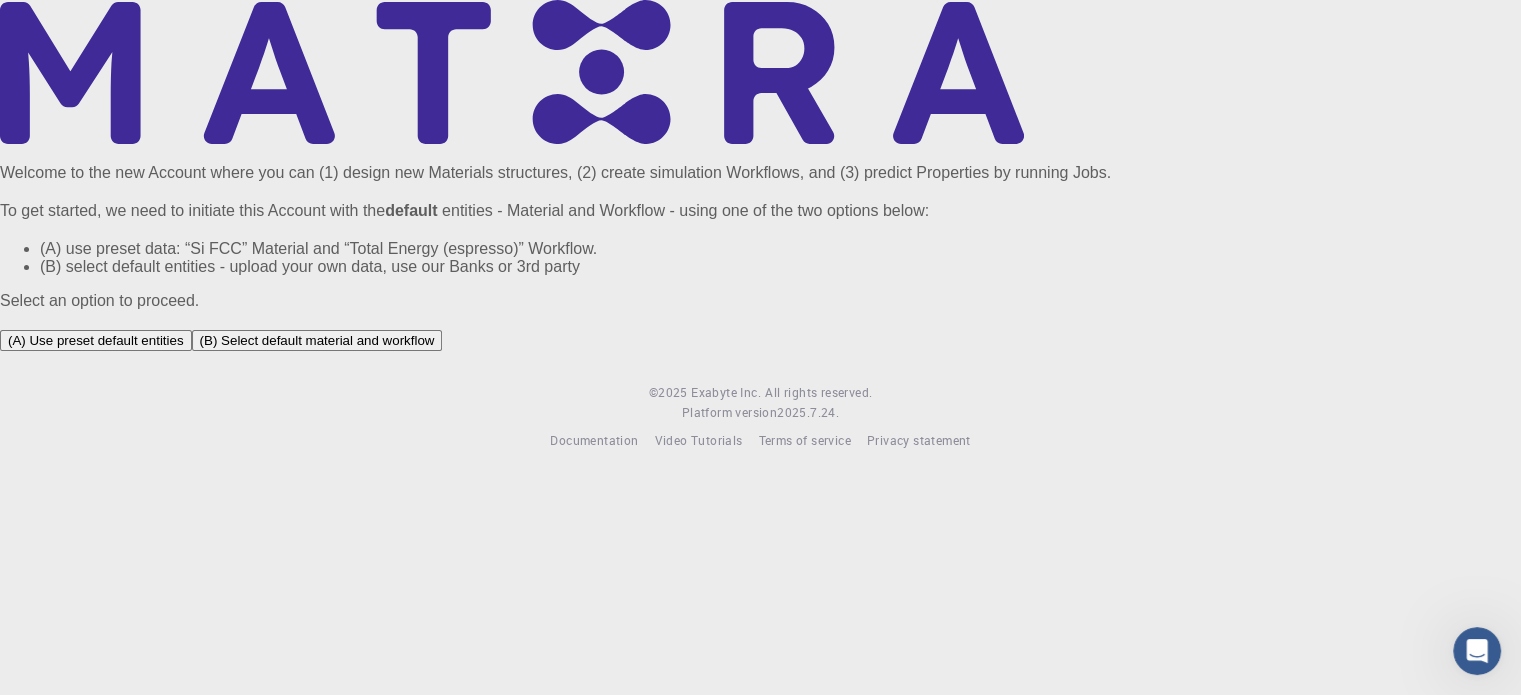 drag, startPoint x: 632, startPoint y: 554, endPoint x: 668, endPoint y: 474, distance: 87.72685 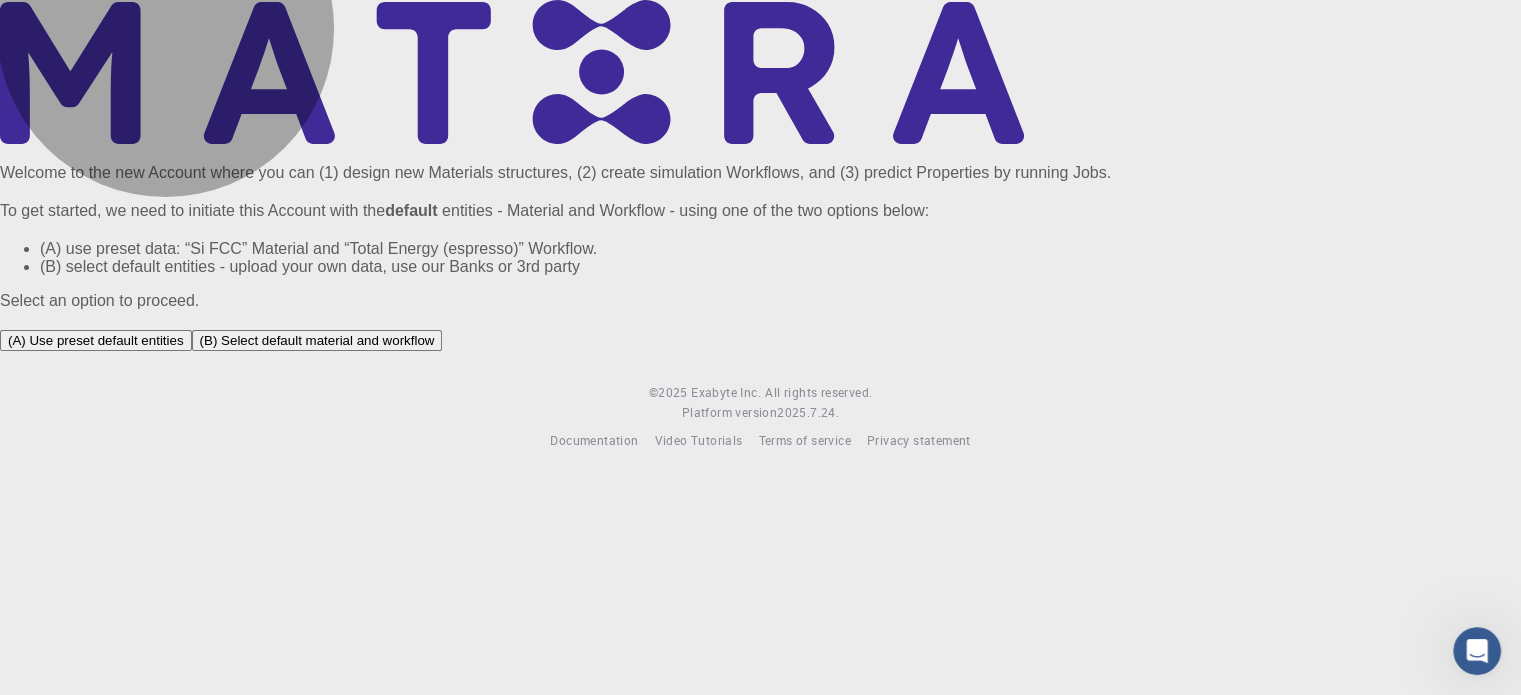 click on "(A) Use preset default entities" at bounding box center (96, 340) 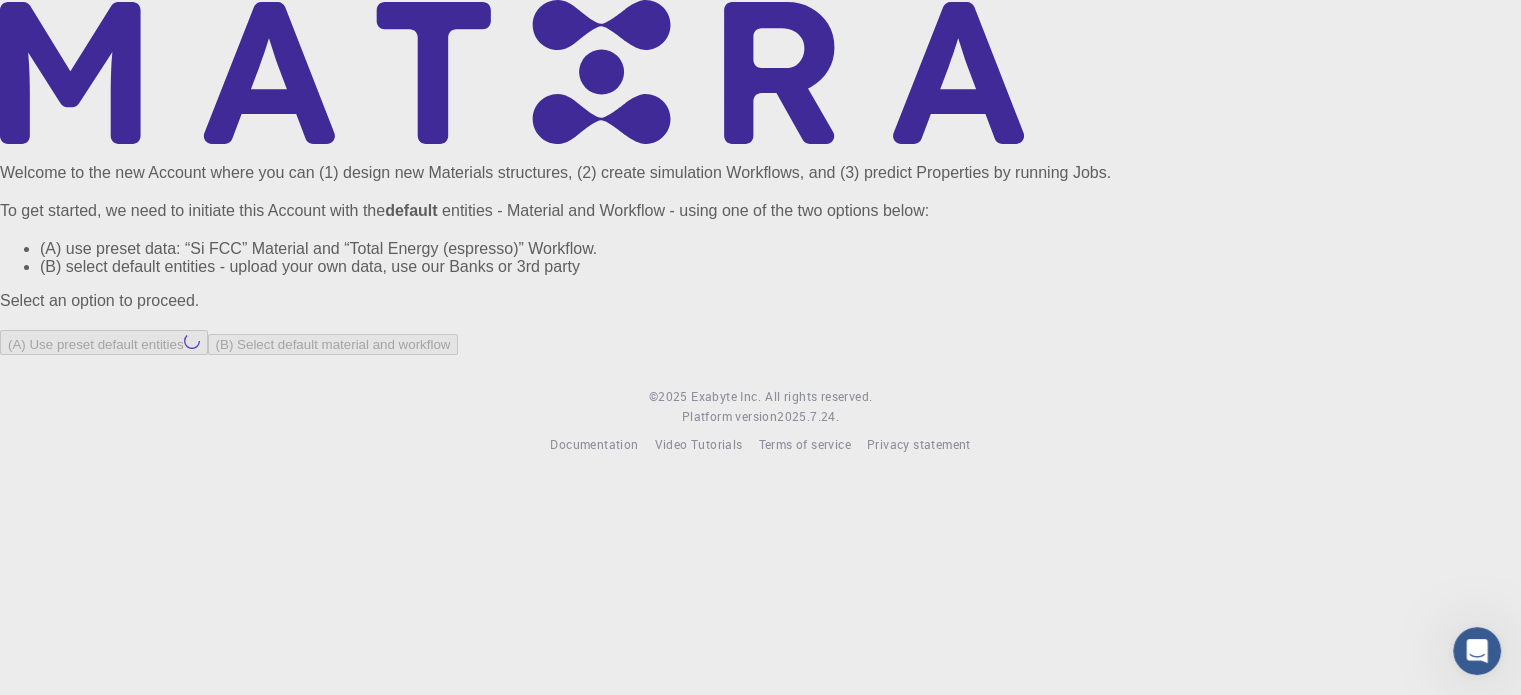 click on "(A) Use preset default entities (B) Select default material and workflow" at bounding box center [760, 342] 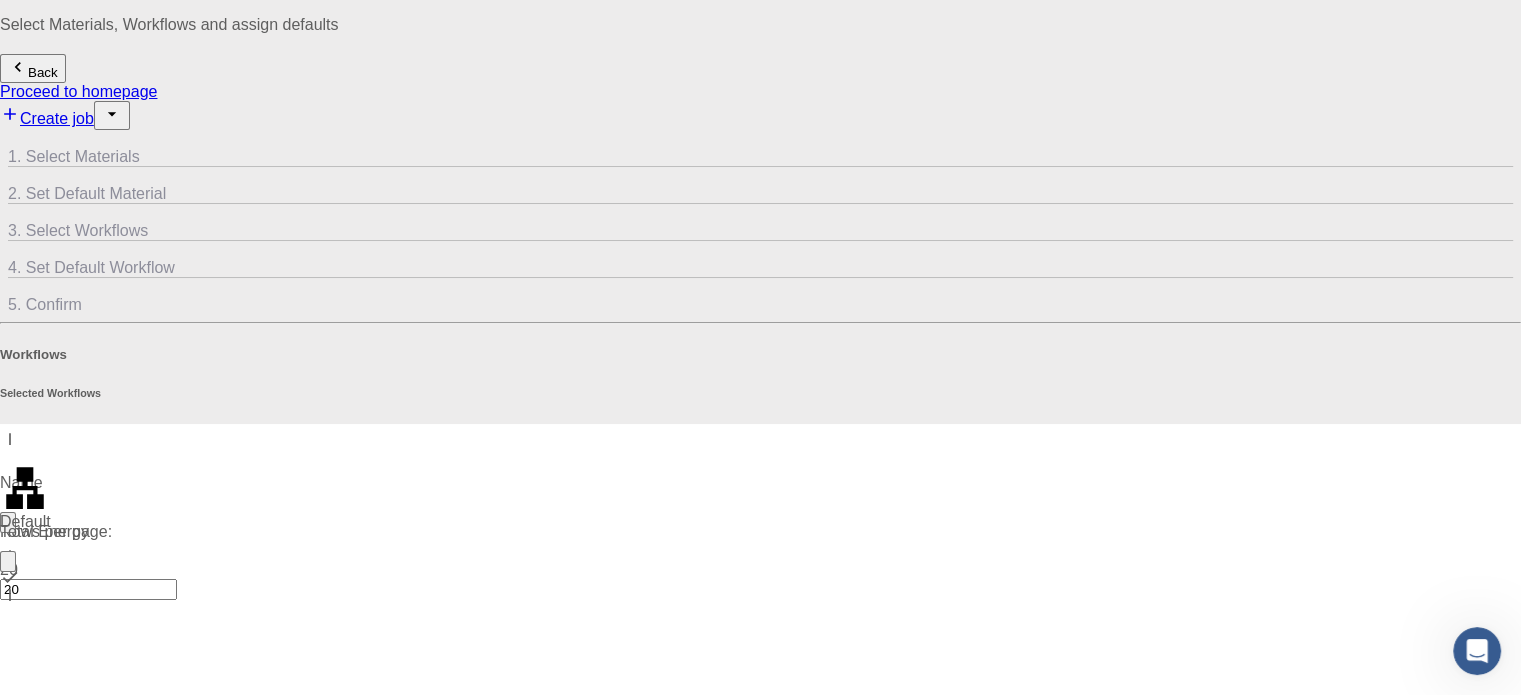 scroll, scrollTop: 0, scrollLeft: 0, axis: both 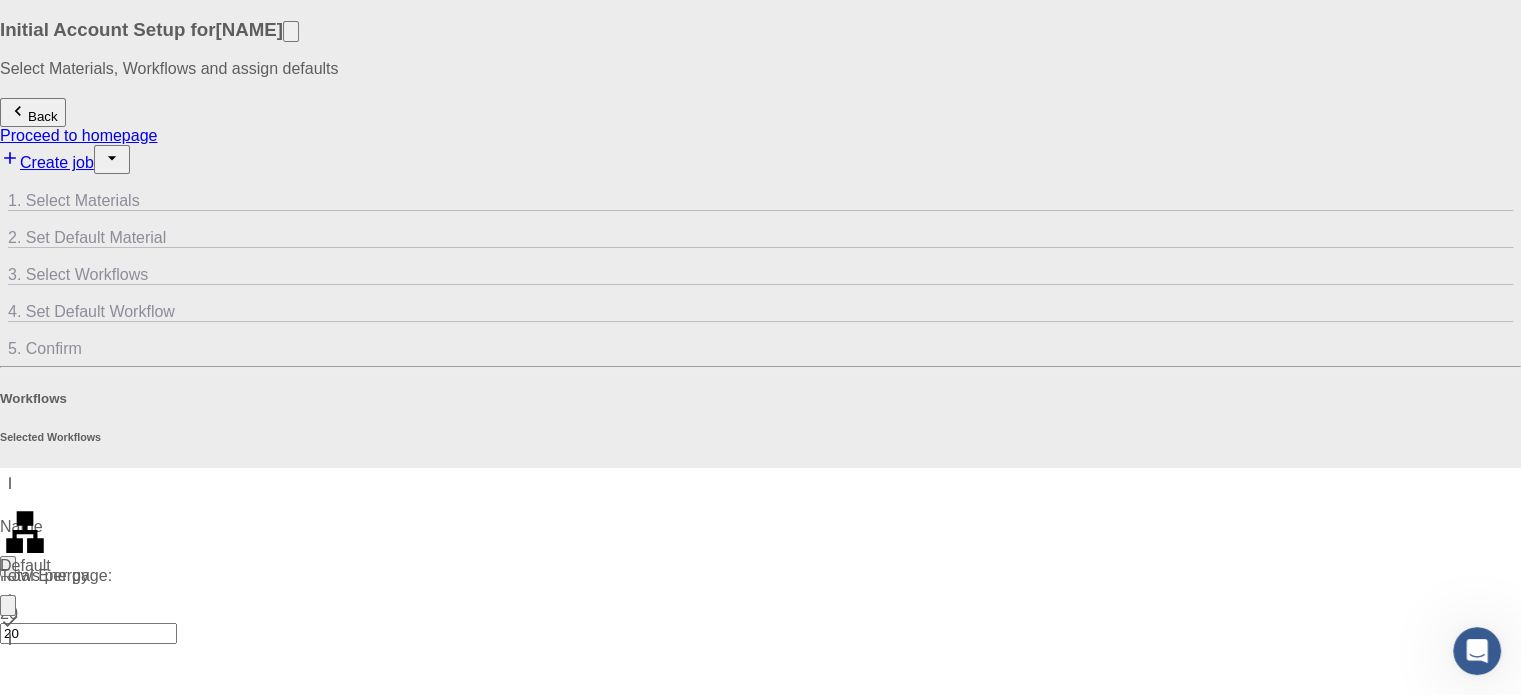 click on "Total Energy" at bounding box center (191, 589) 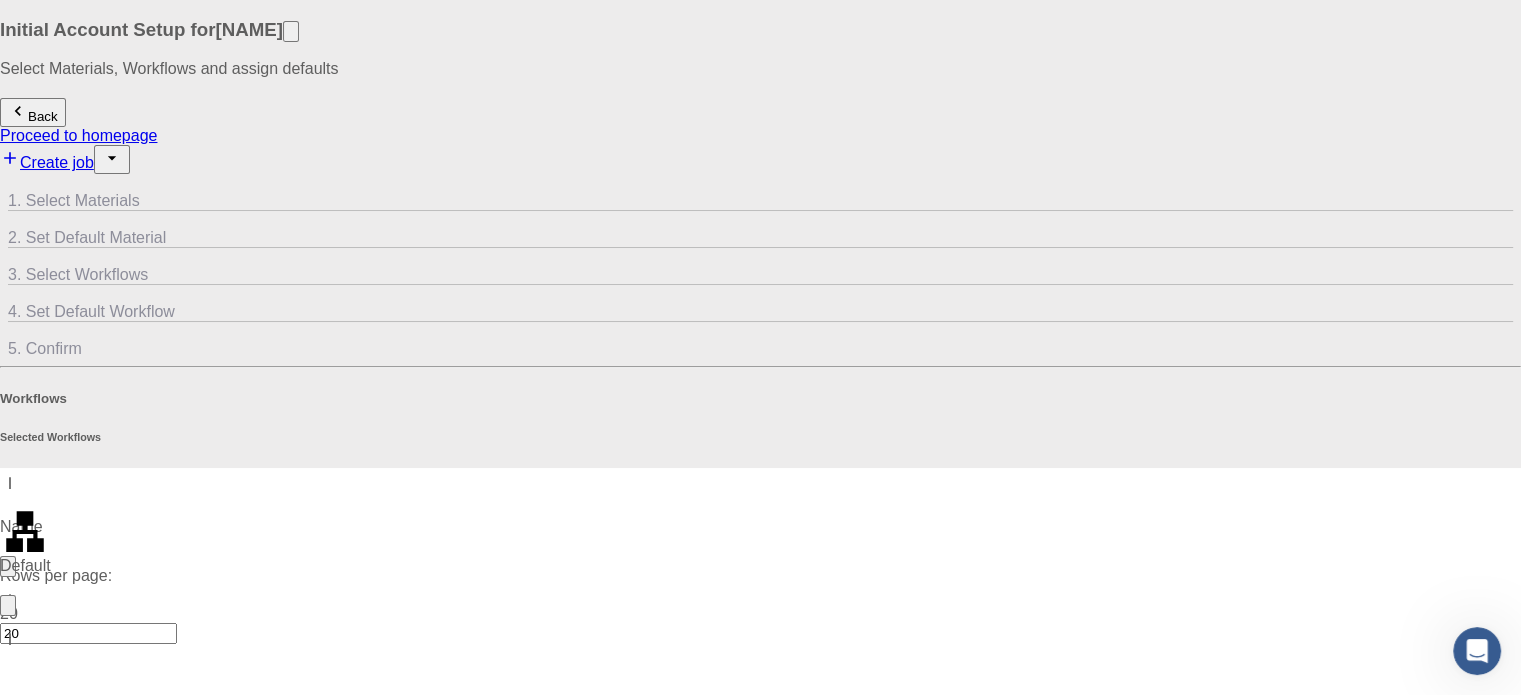 click 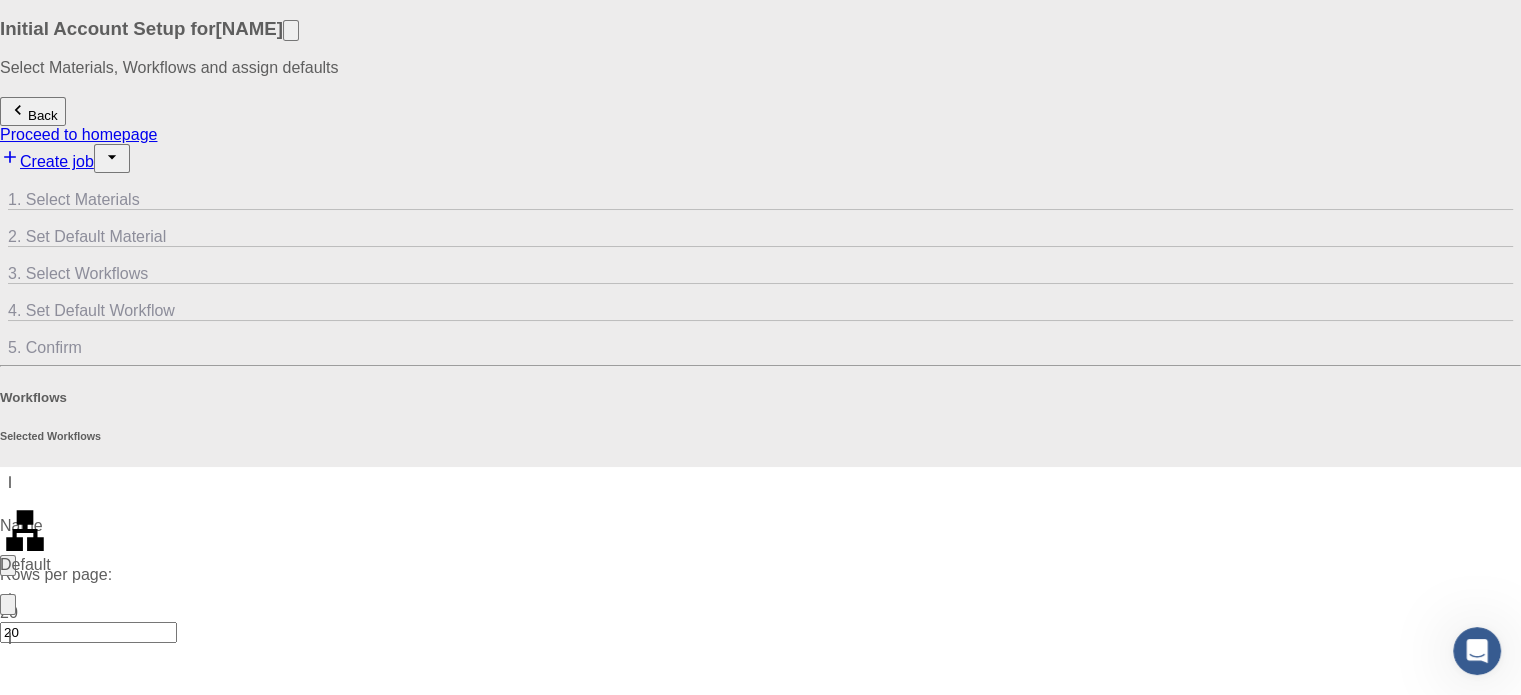 scroll, scrollTop: 0, scrollLeft: 0, axis: both 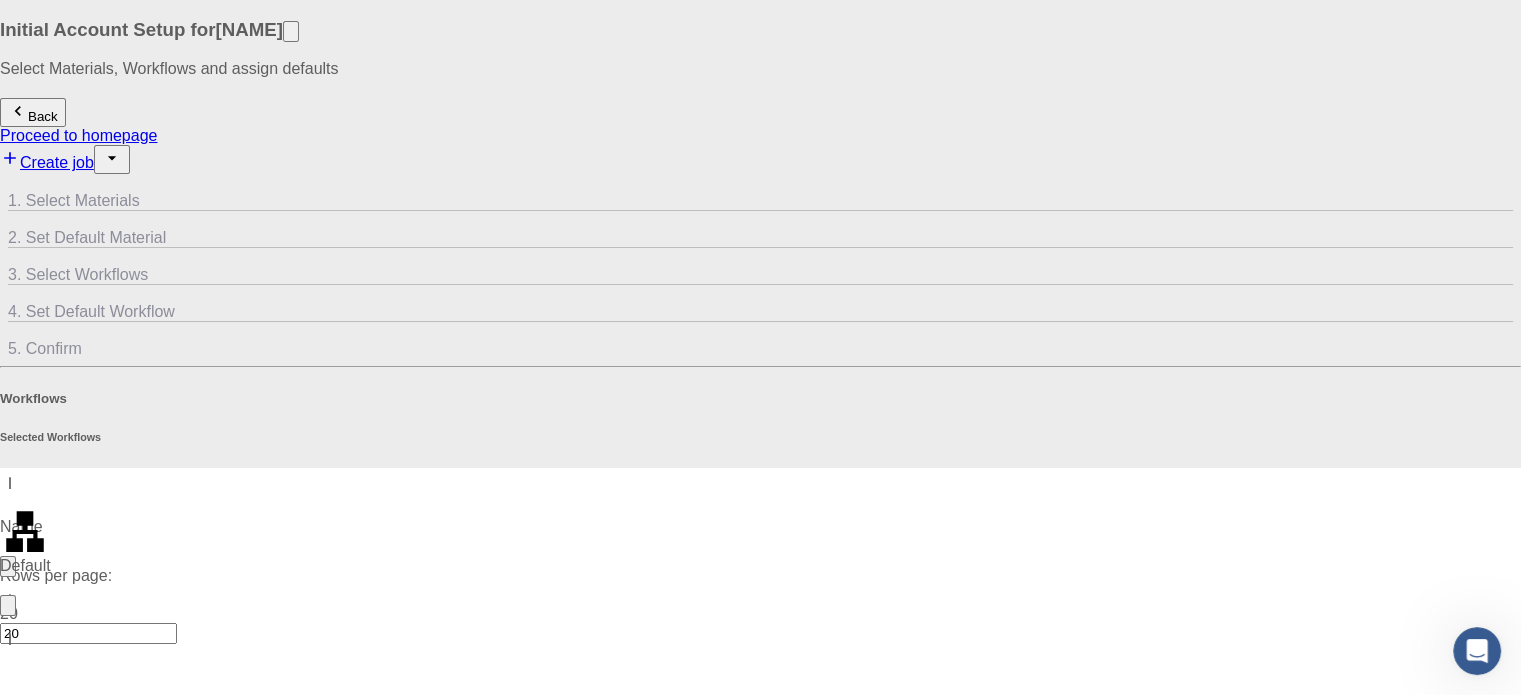 click 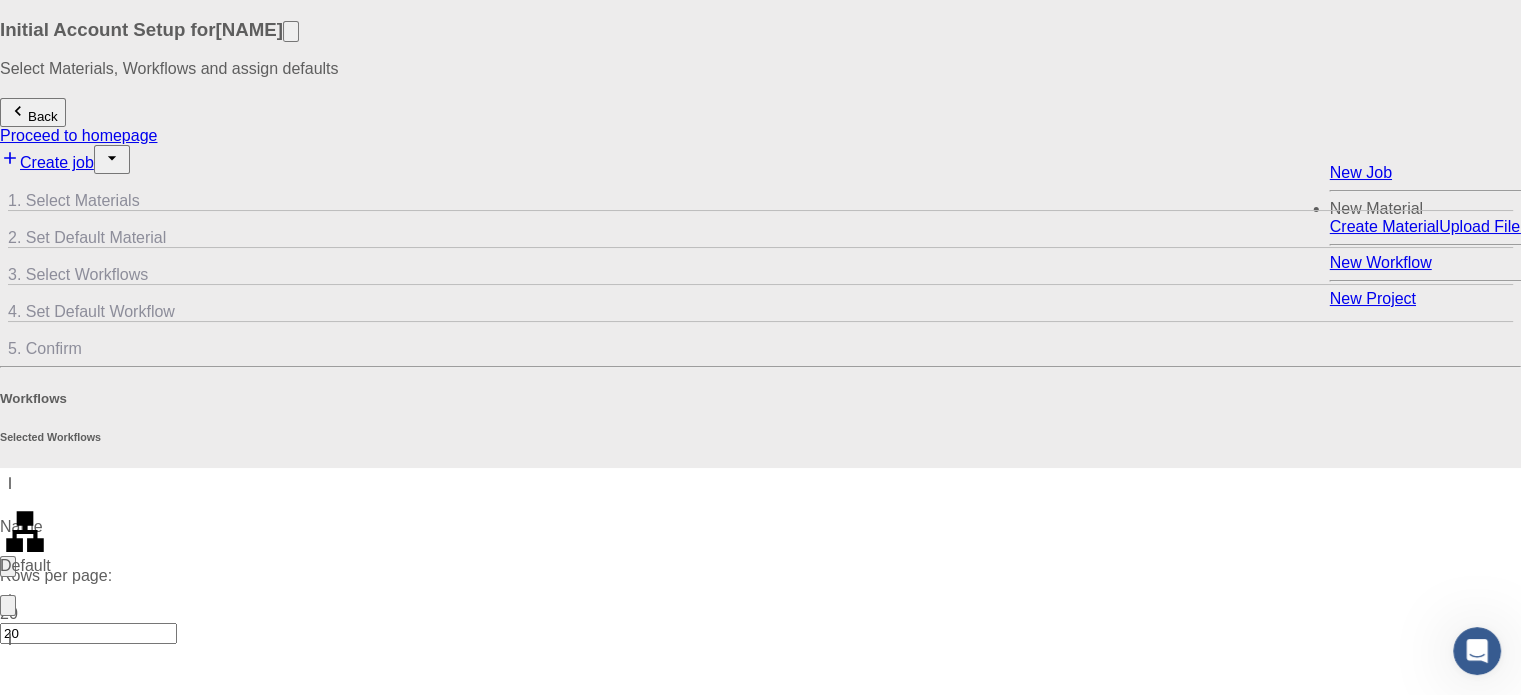 click on "Upload File" at bounding box center (1479, 226) 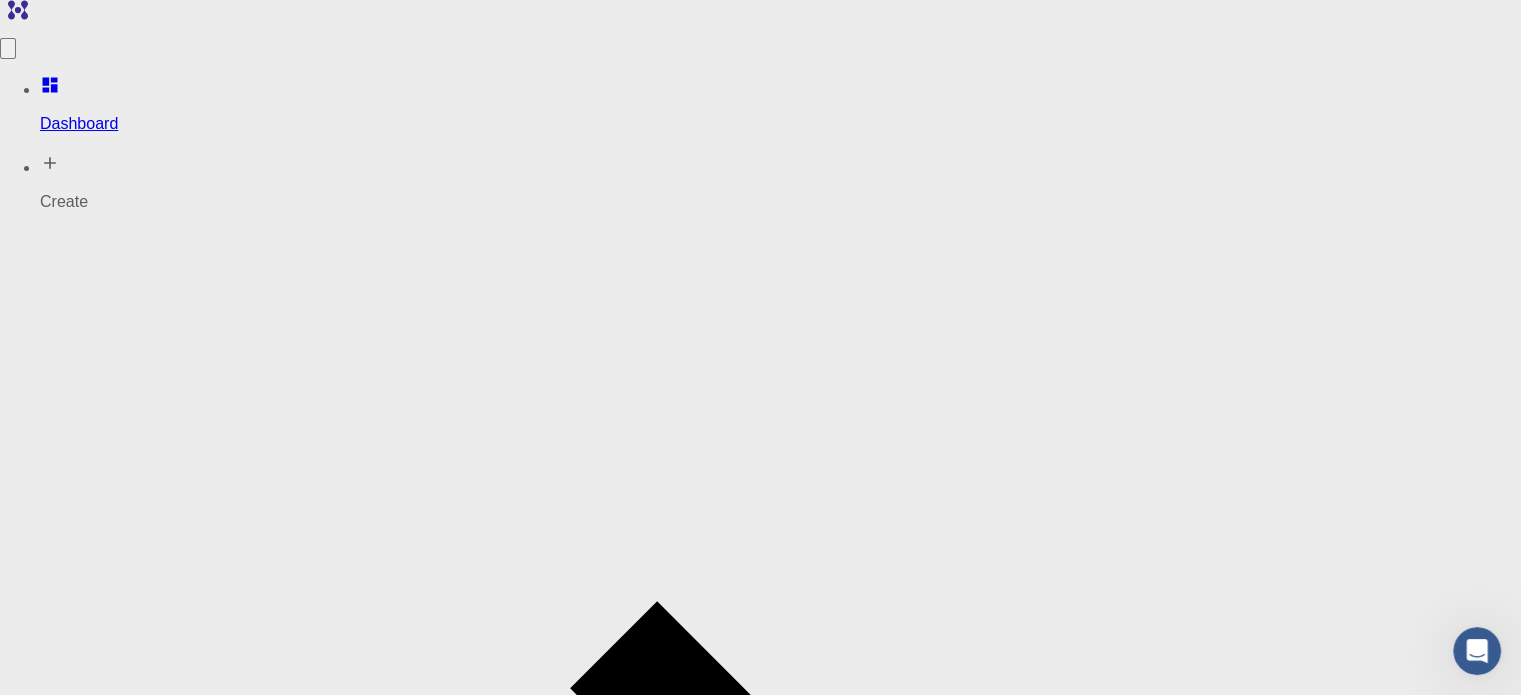 click on "Select files" at bounding box center [124, 31454] 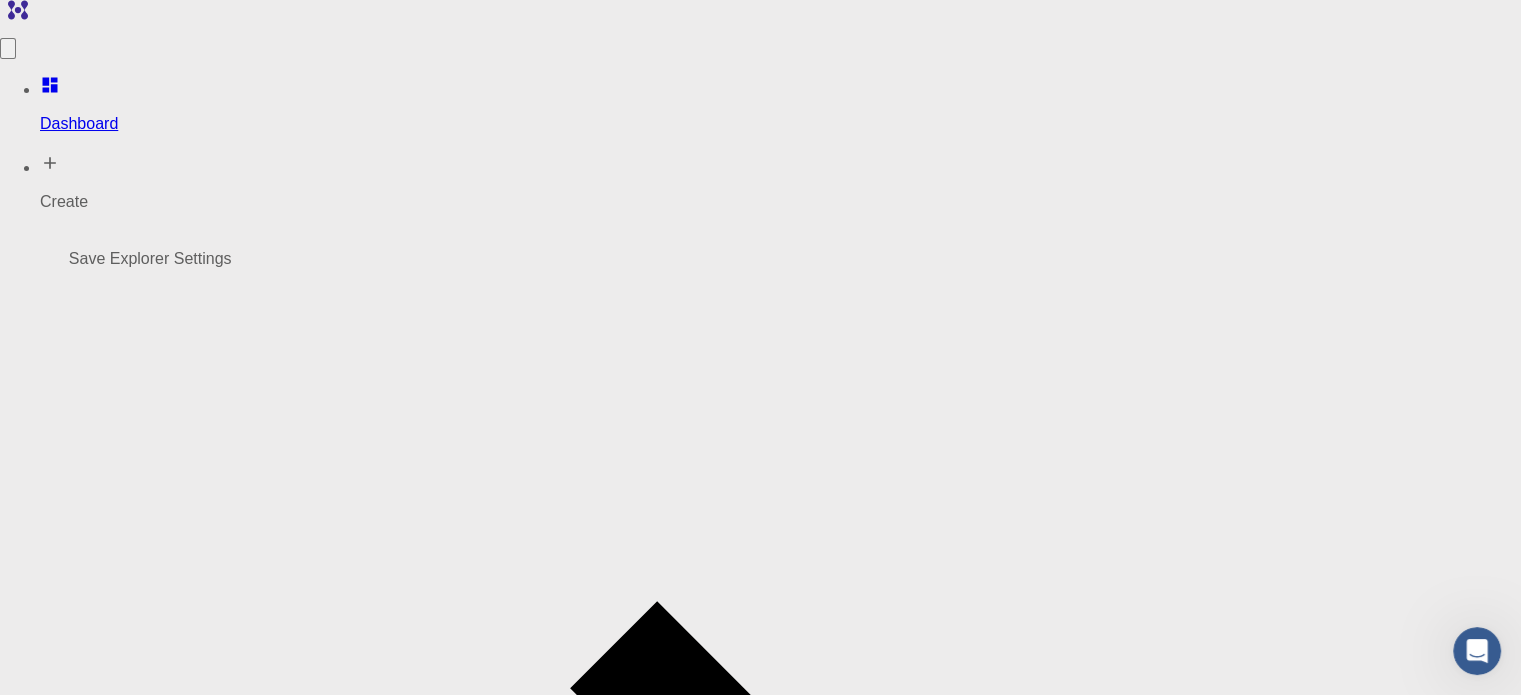 click 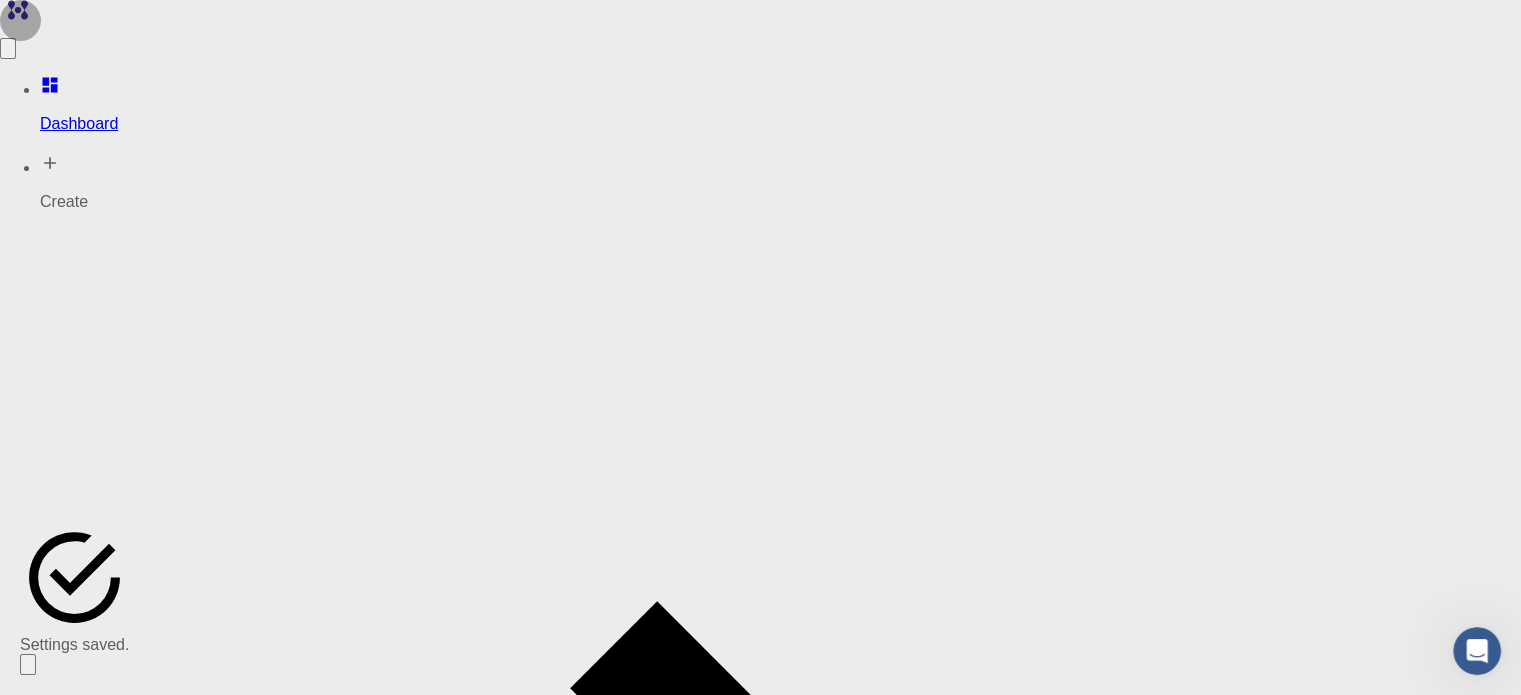click 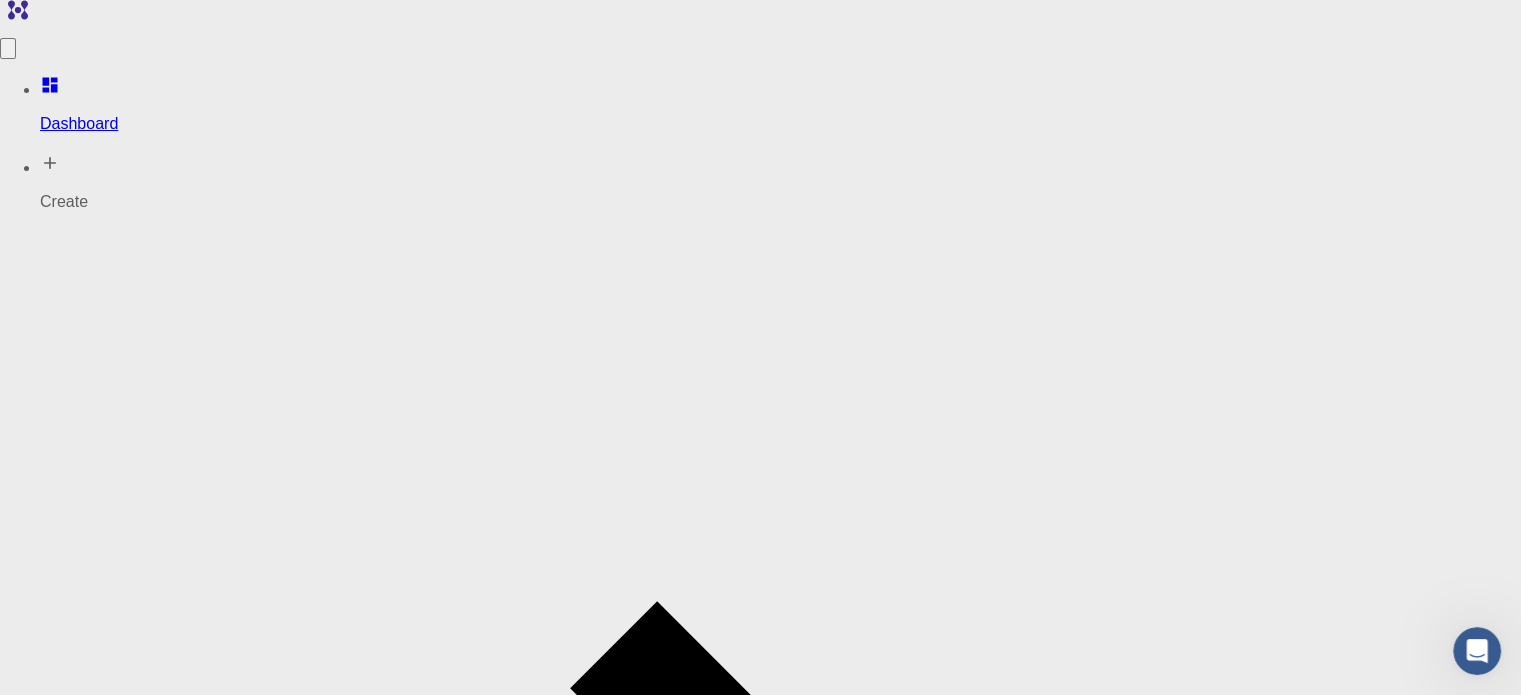 click at bounding box center [250, 28327] 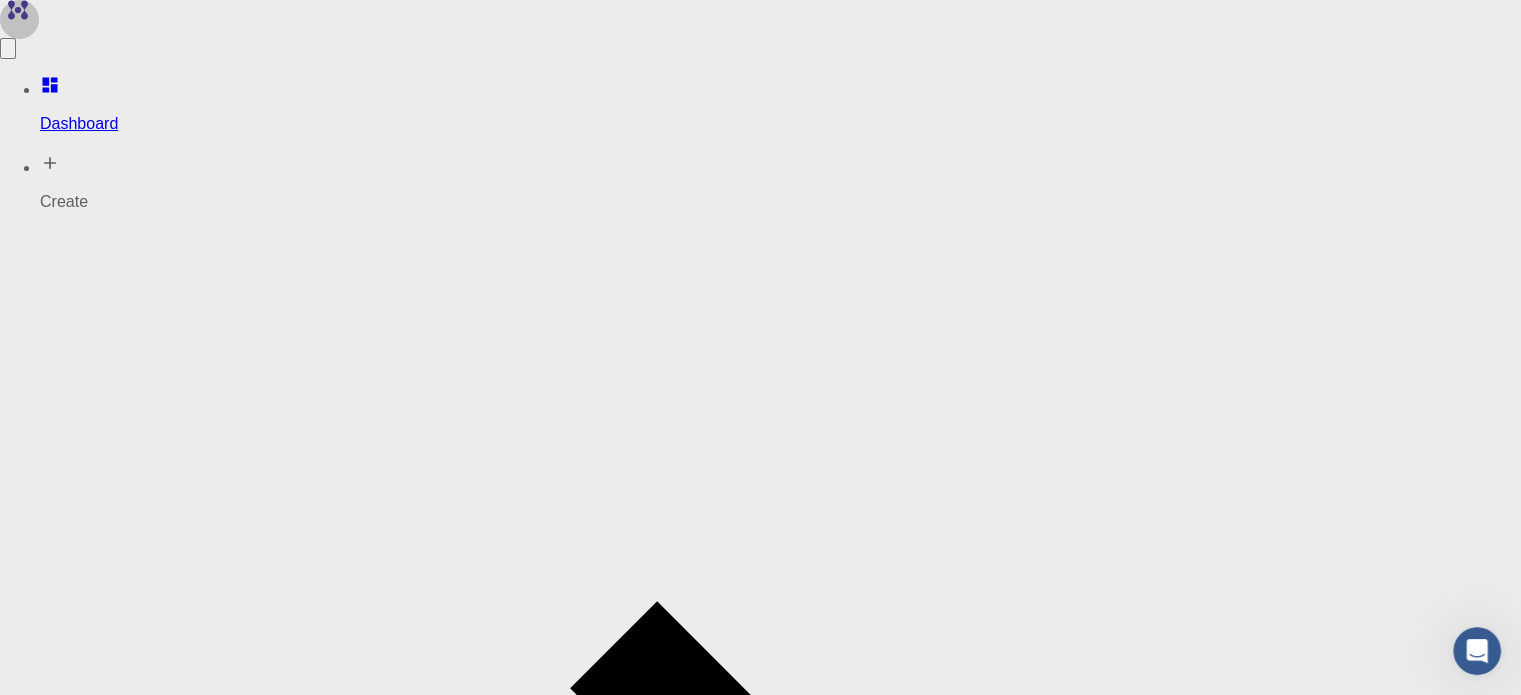click on "Description" at bounding box center (760, 15552) 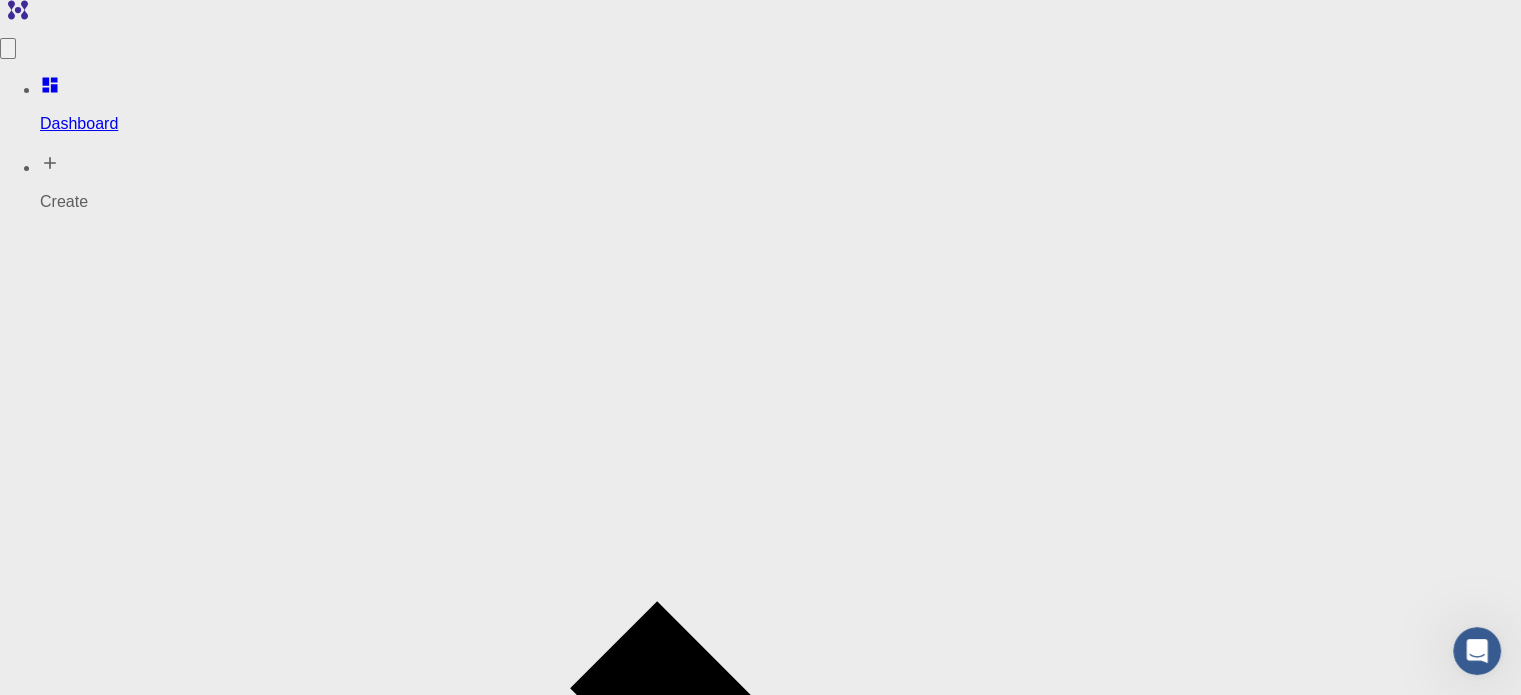 scroll, scrollTop: 0, scrollLeft: 0, axis: both 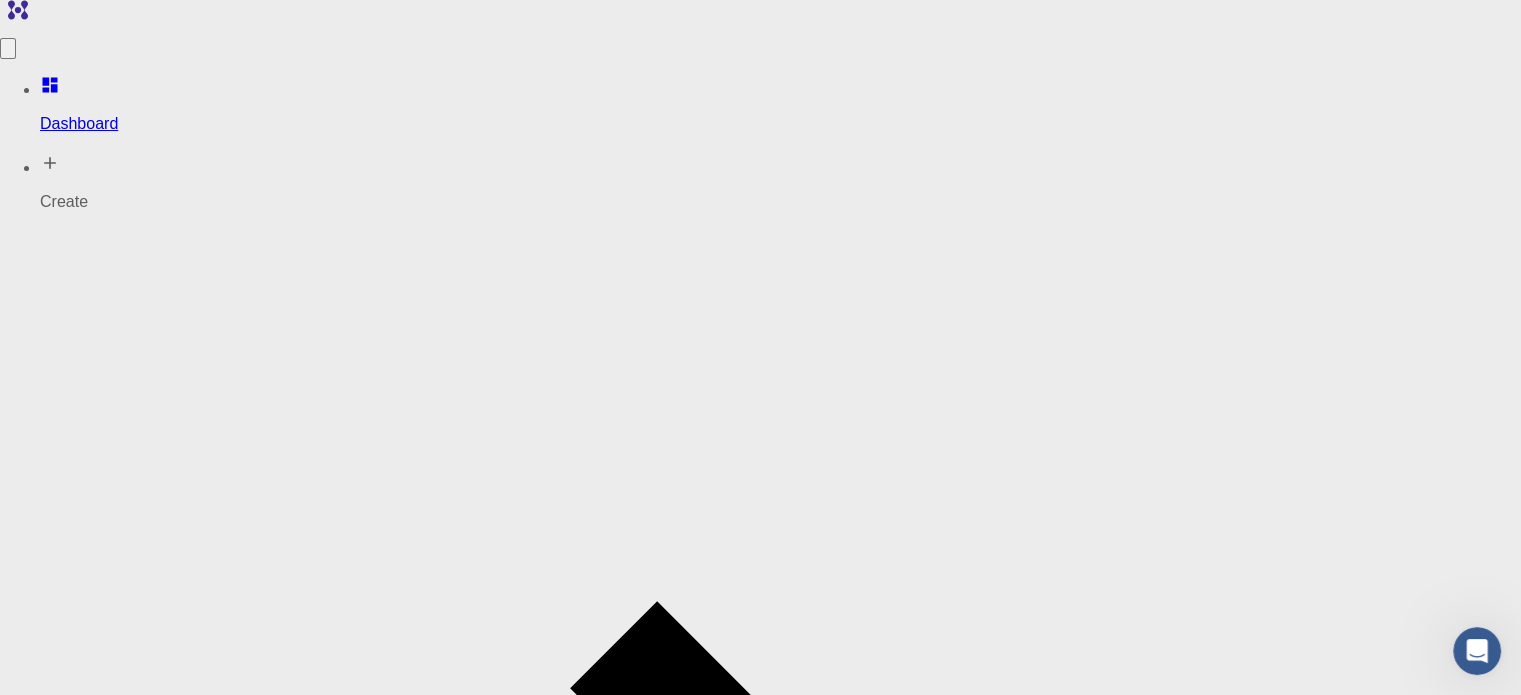click on "Please enter text." at bounding box center [760, 26457] 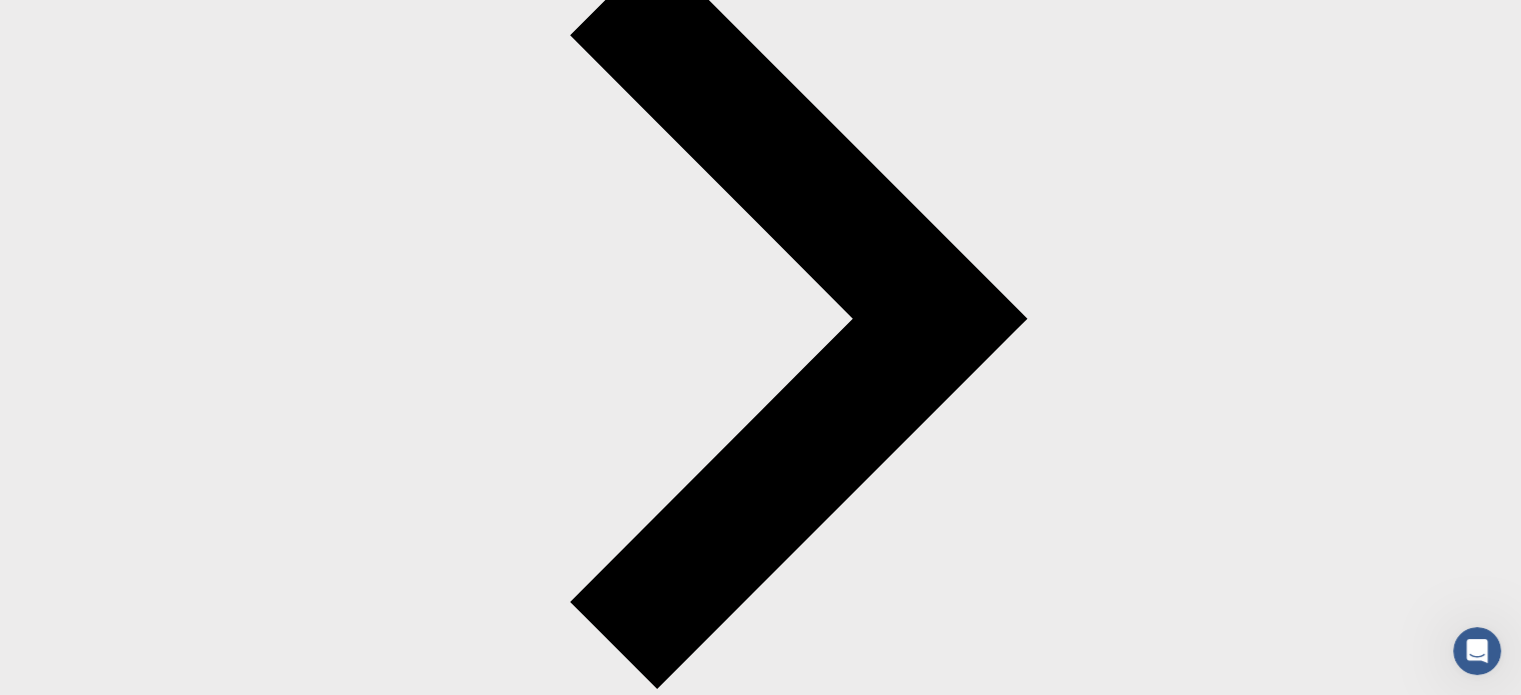 scroll, scrollTop: 1092, scrollLeft: 0, axis: vertical 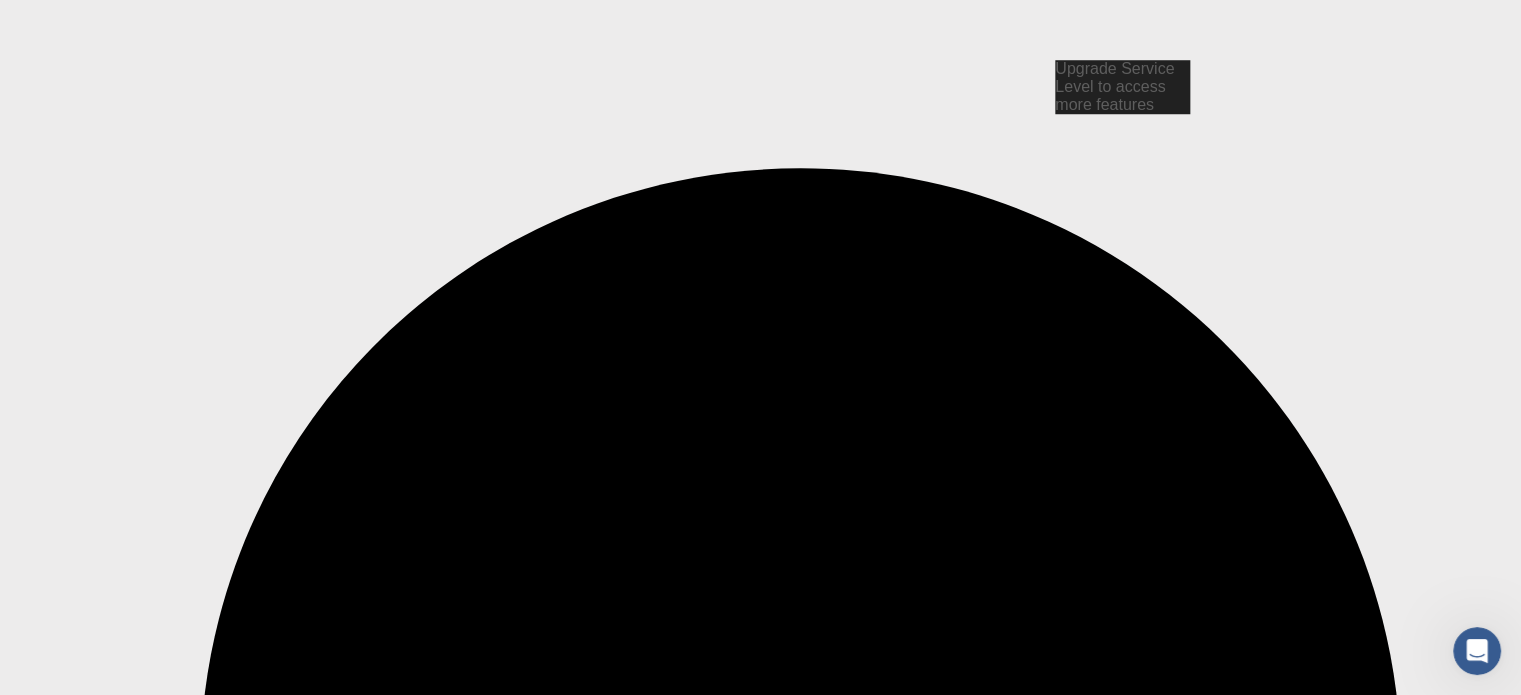 click 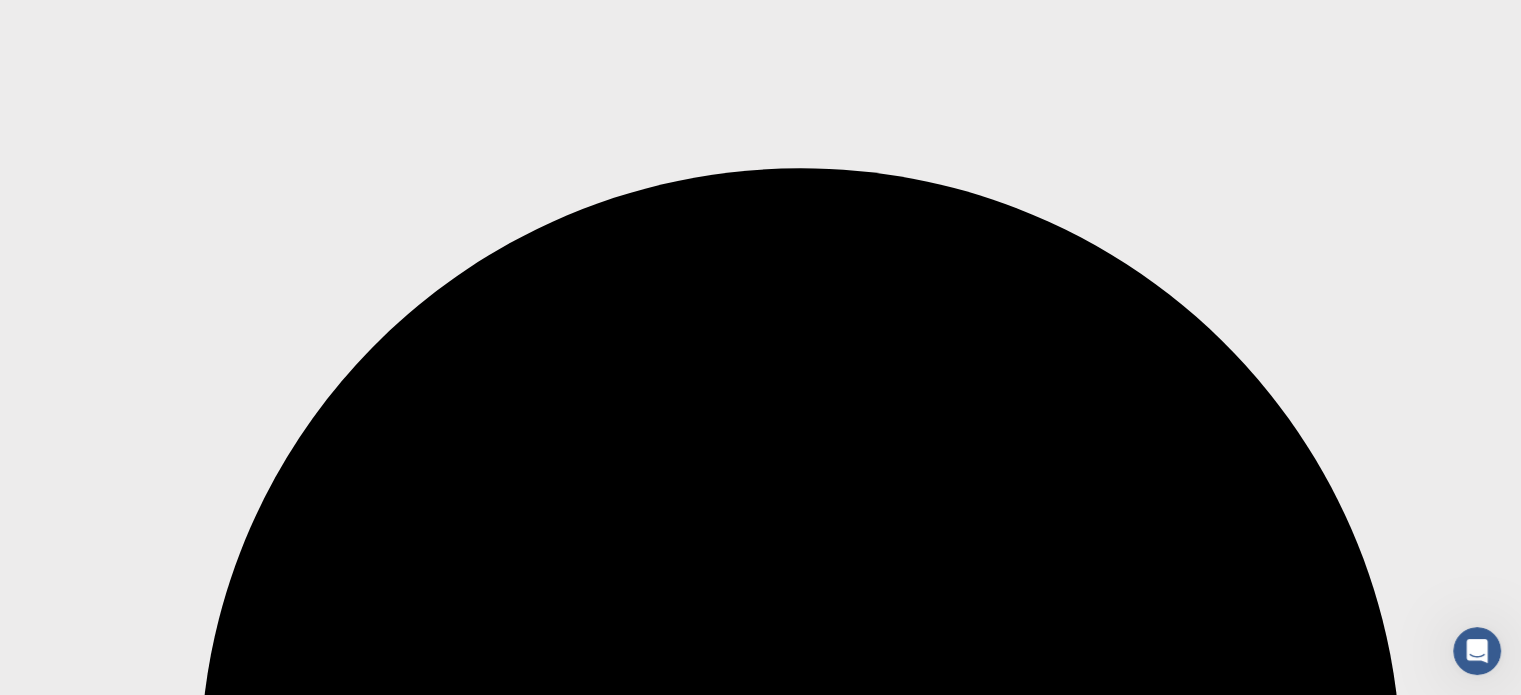 scroll, scrollTop: 0, scrollLeft: 0, axis: both 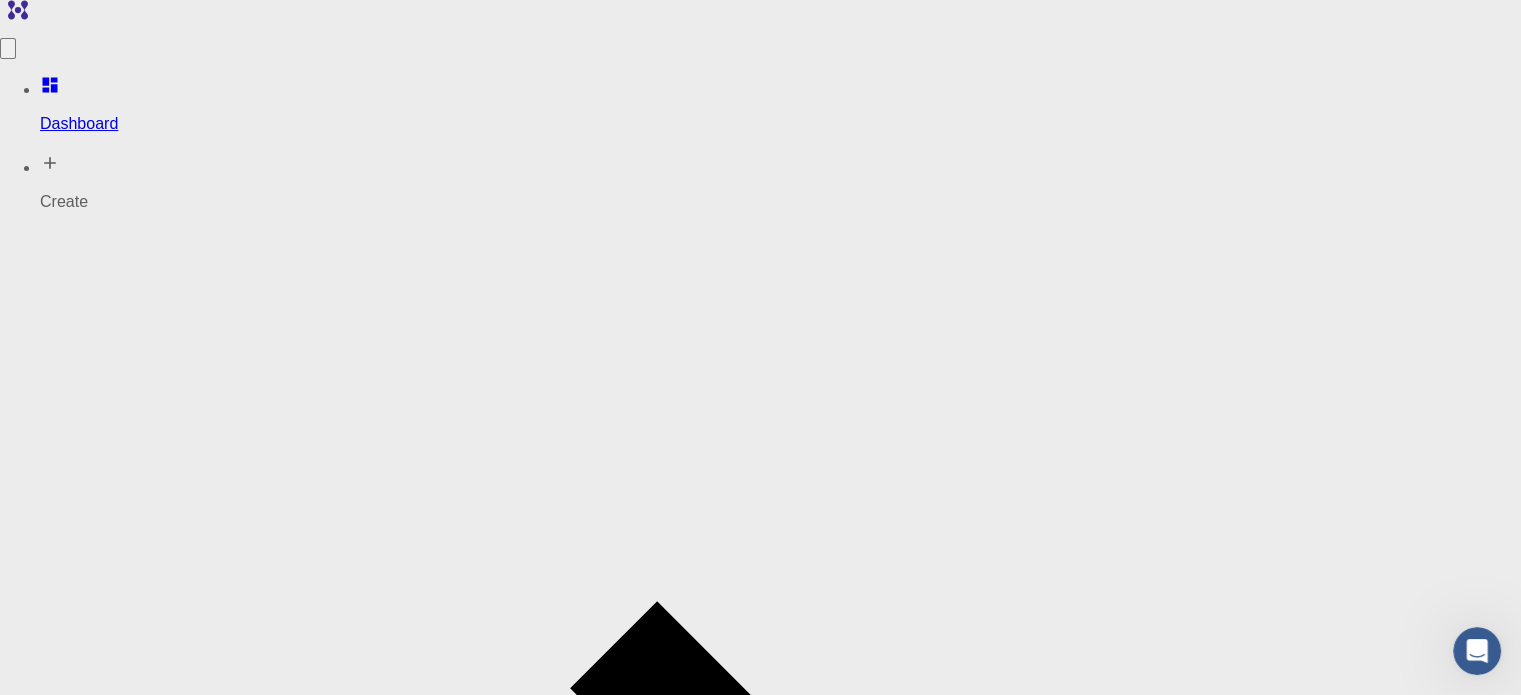 click on "Home [NAME] Materials - Silicon FCC" at bounding box center [760, 22238] 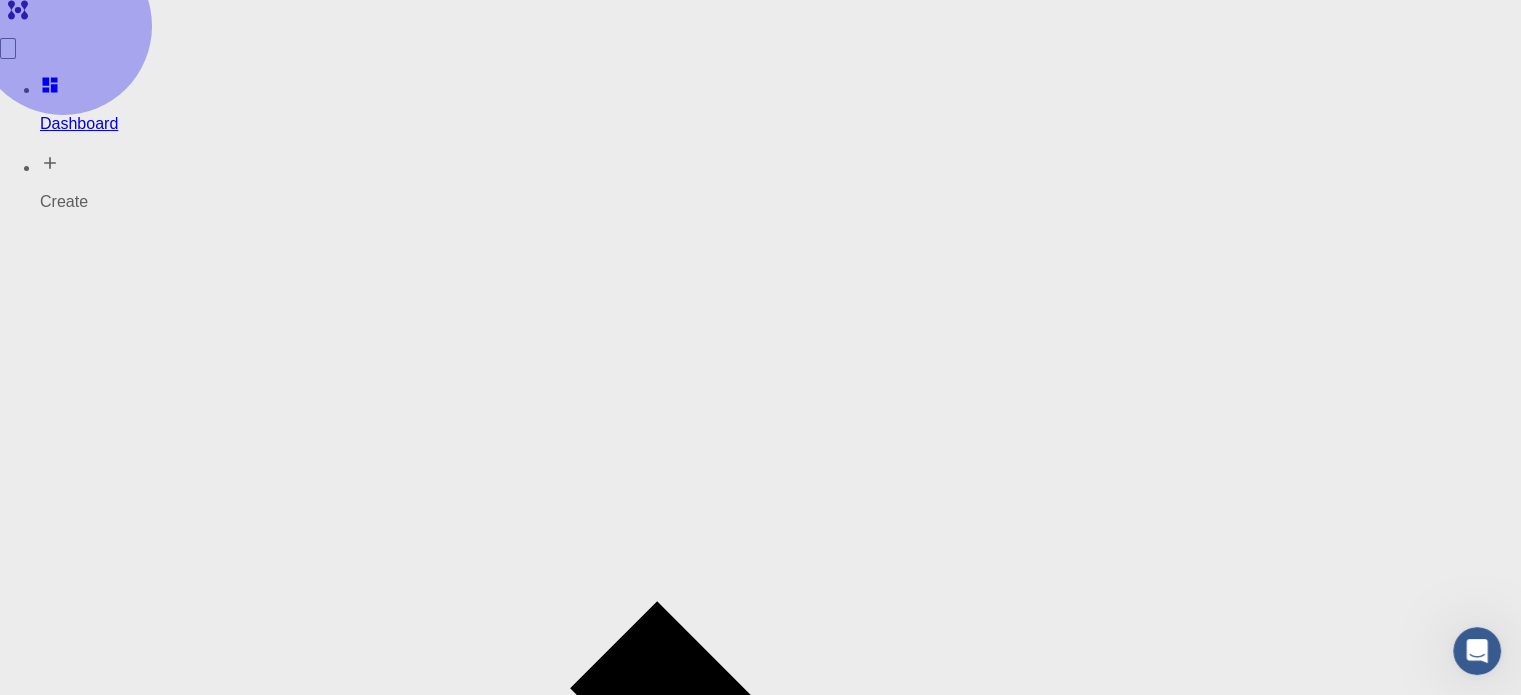 click on "Properties" at bounding box center (252, 24735) 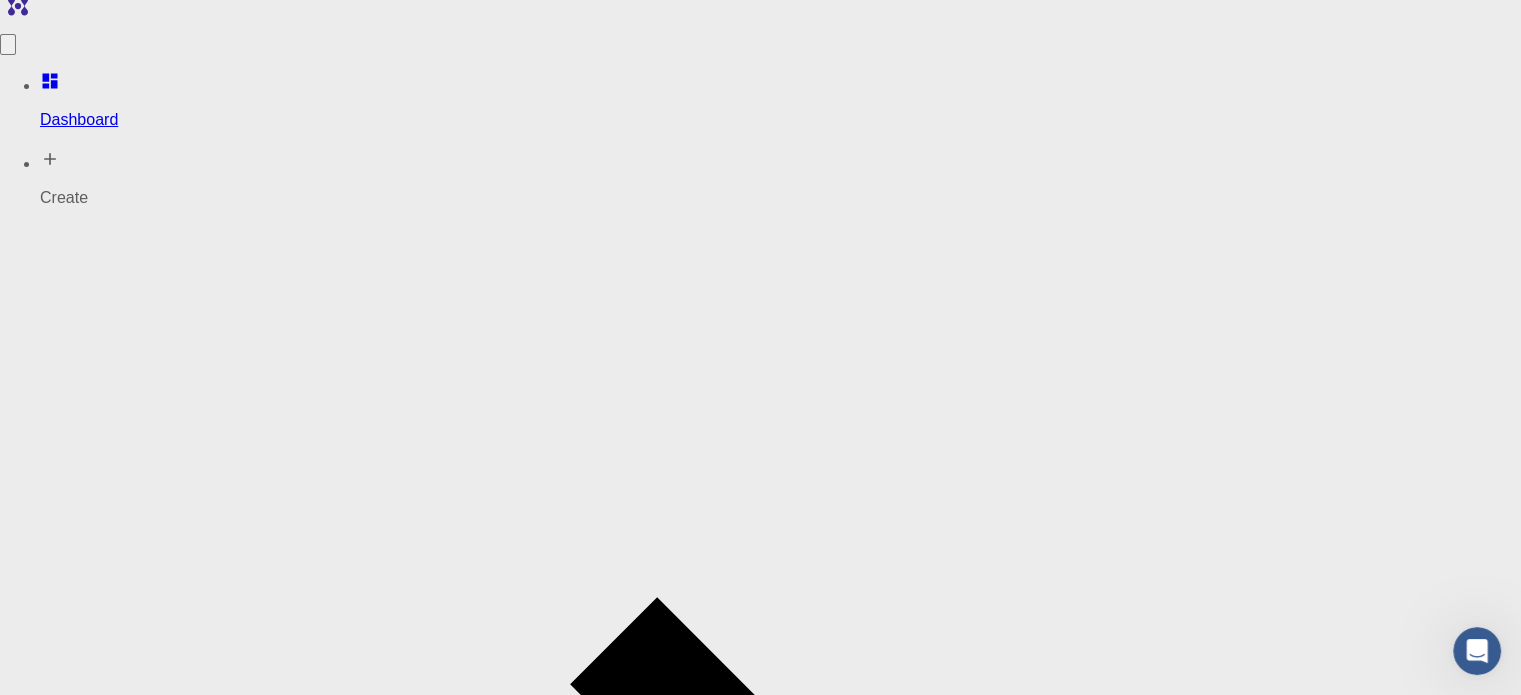 scroll, scrollTop: 0, scrollLeft: 0, axis: both 